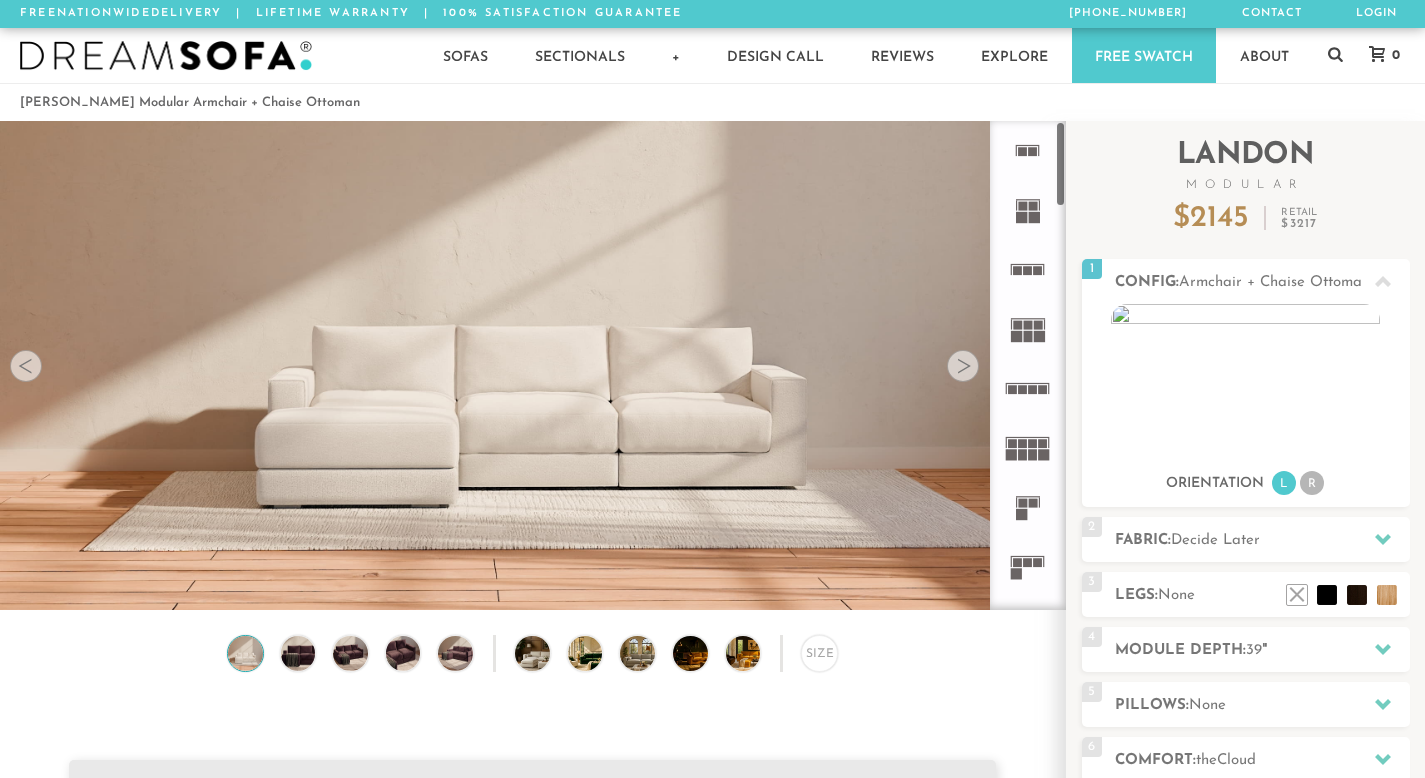 scroll, scrollTop: 0, scrollLeft: 0, axis: both 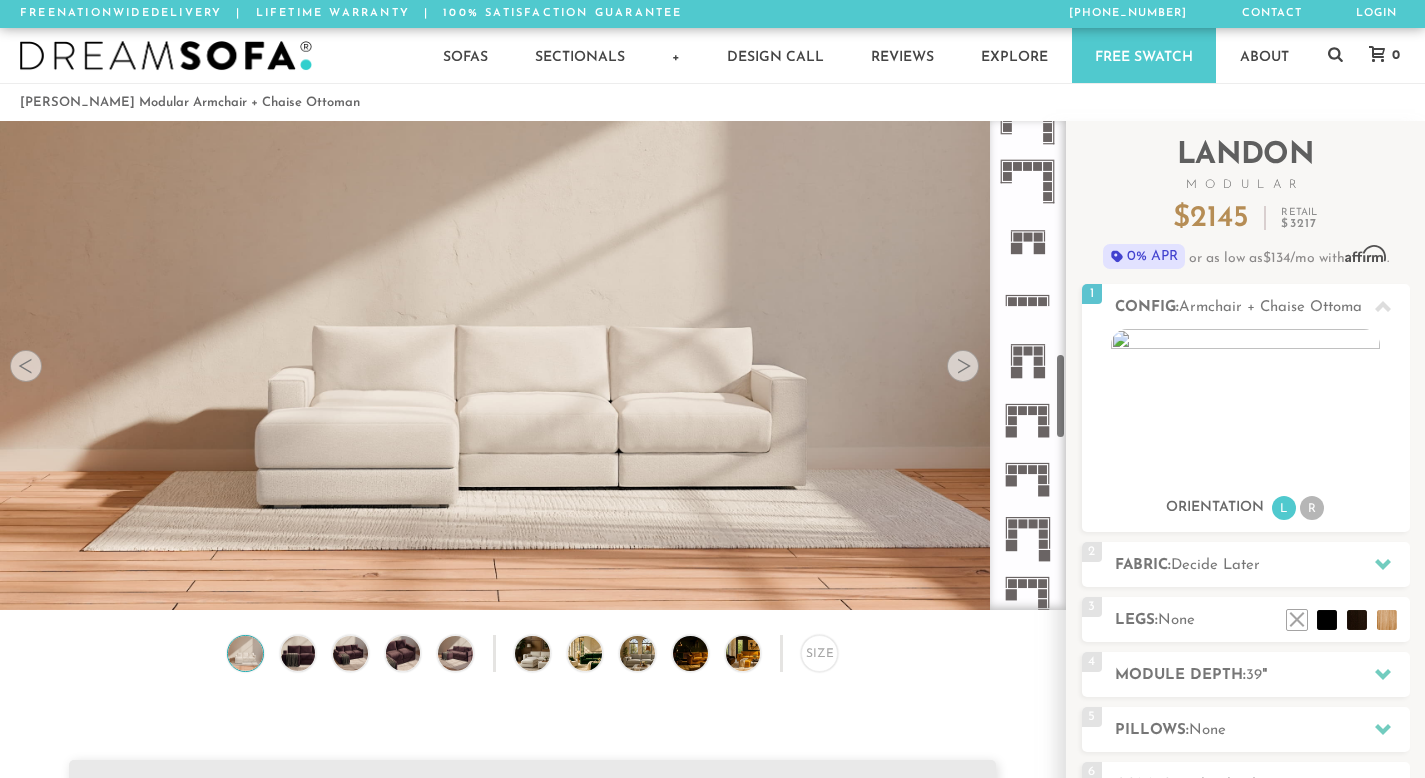 click 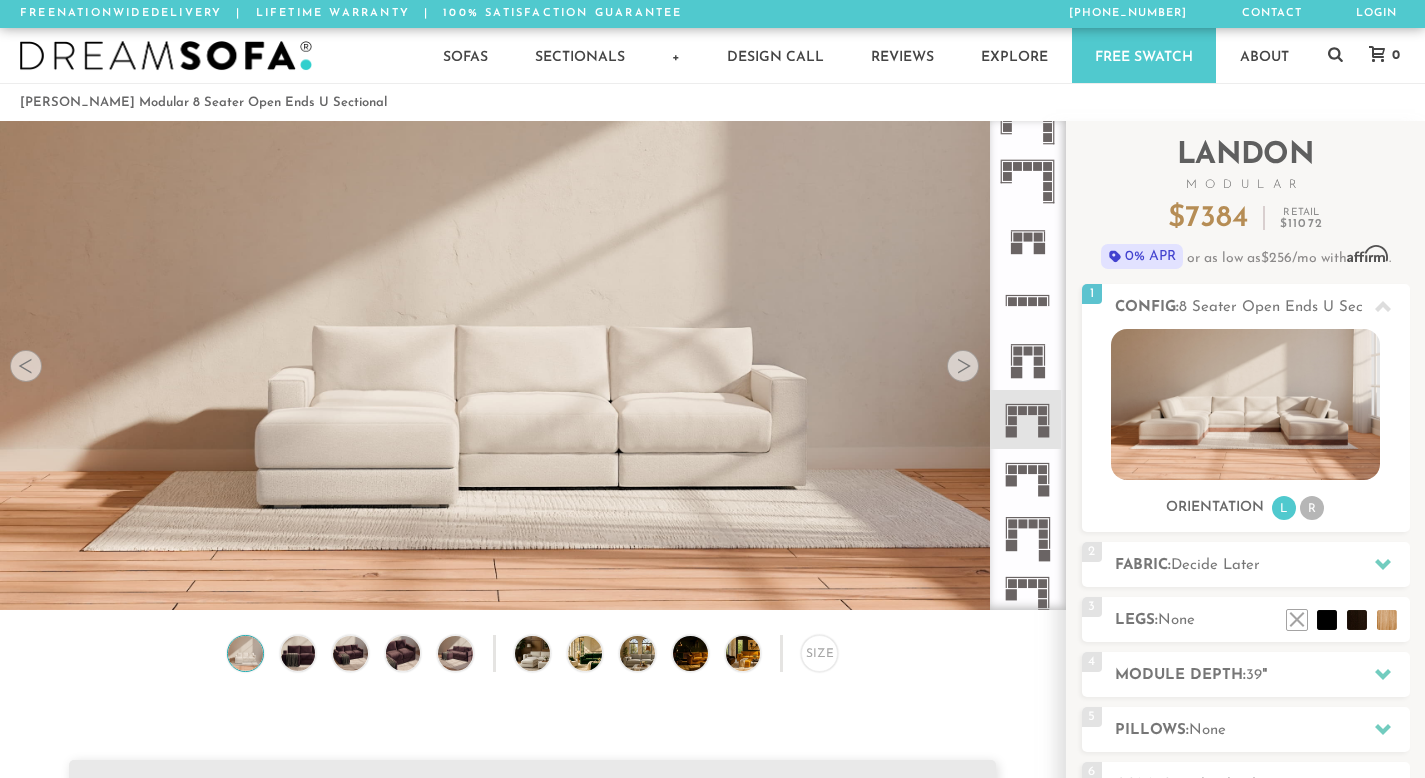 click 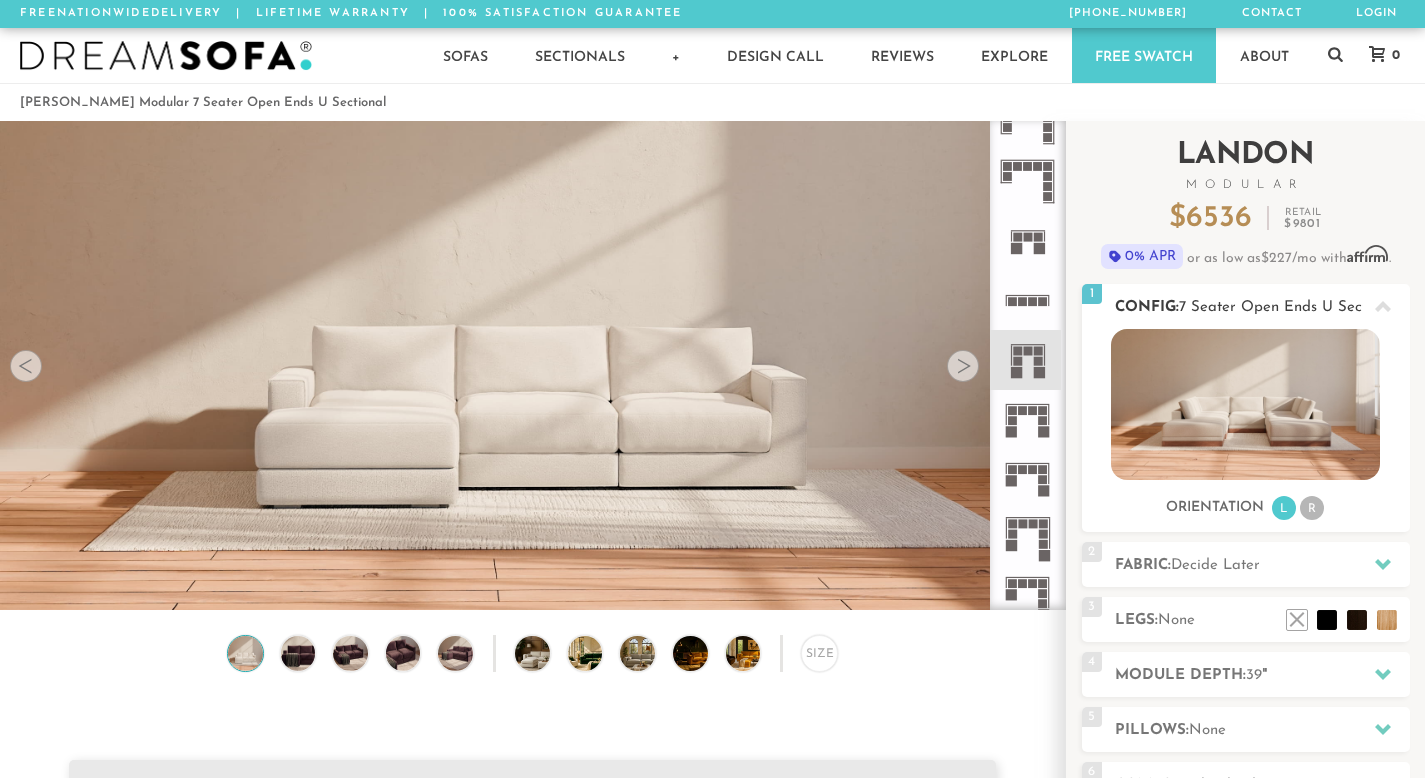 click on "7 Seater Open Ends U Sectional" at bounding box center [1289, 307] 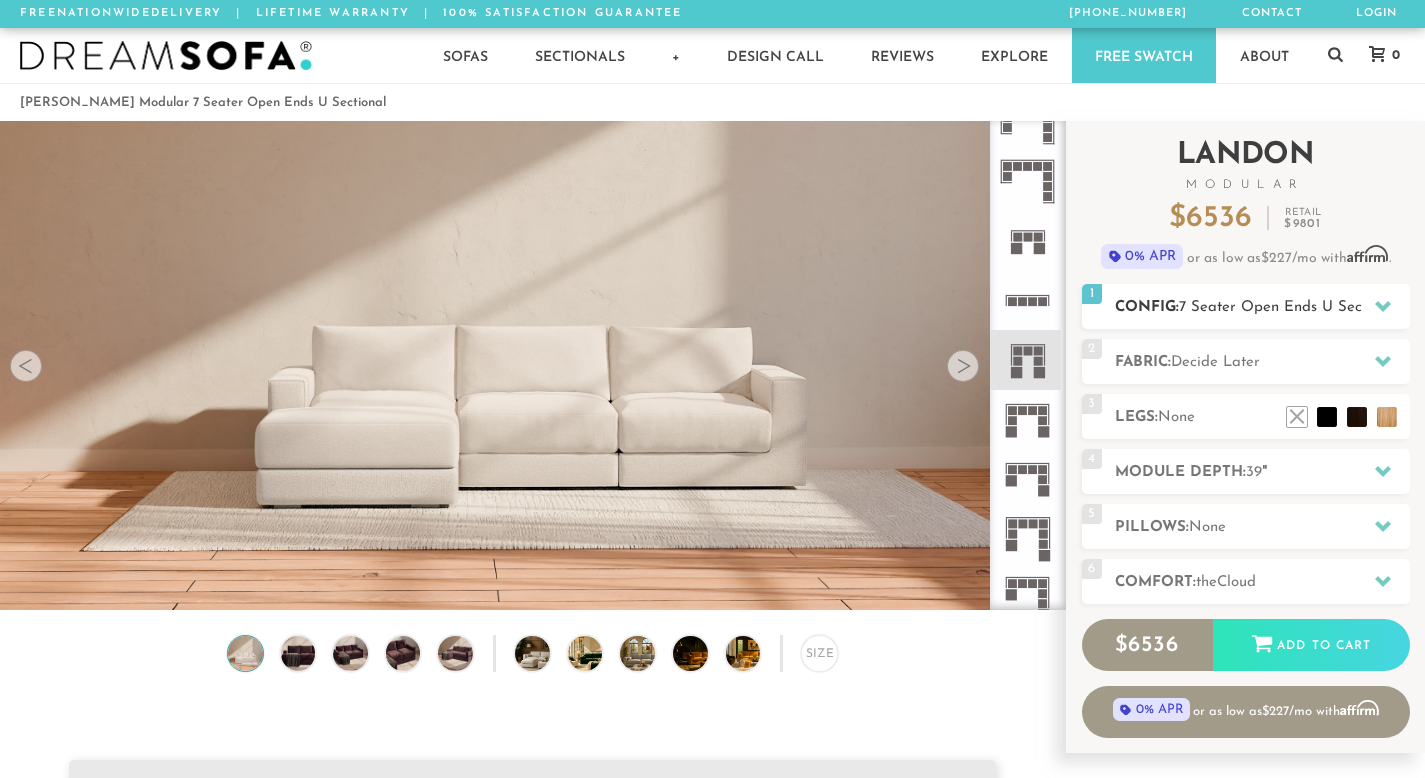 click on "7 Seater Open Ends U Sectional" at bounding box center [1289, 307] 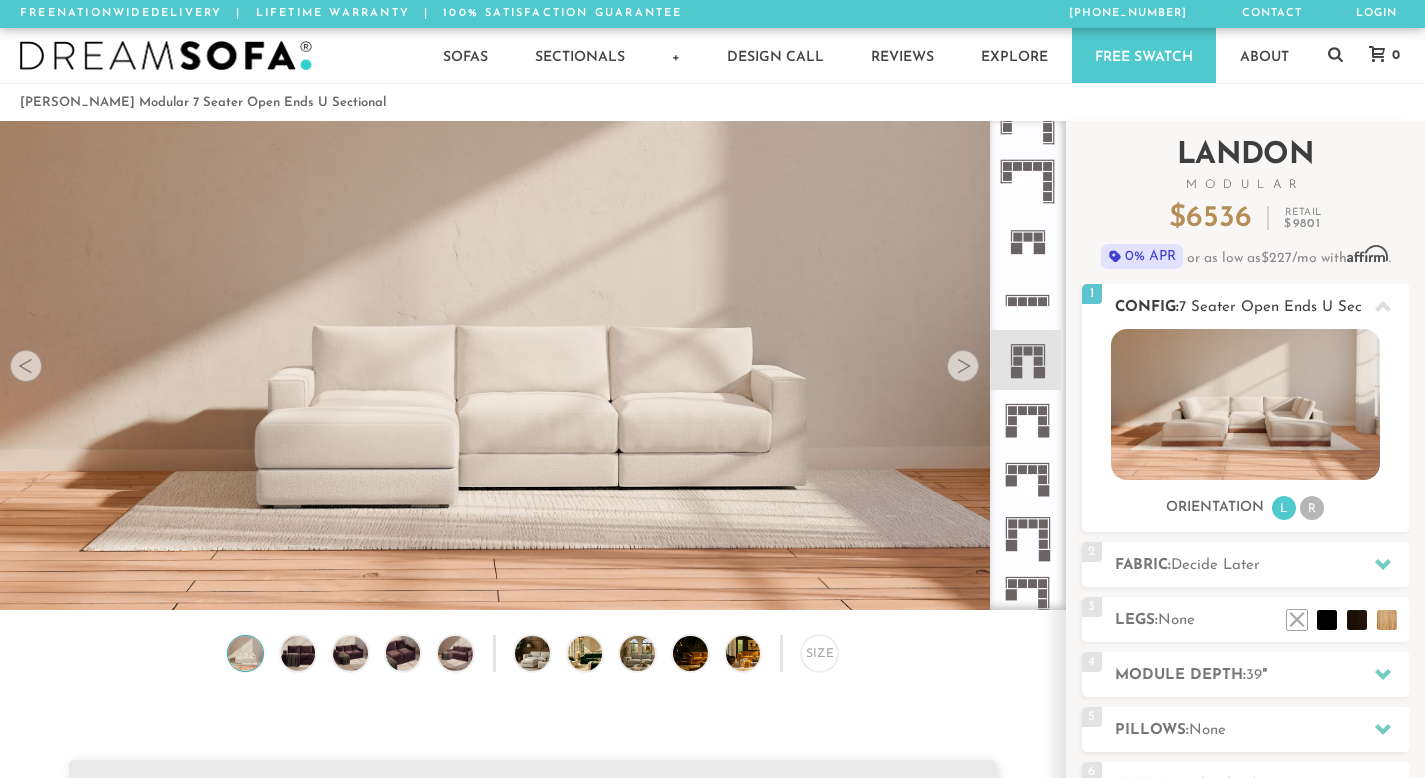 click at bounding box center [1245, 404] 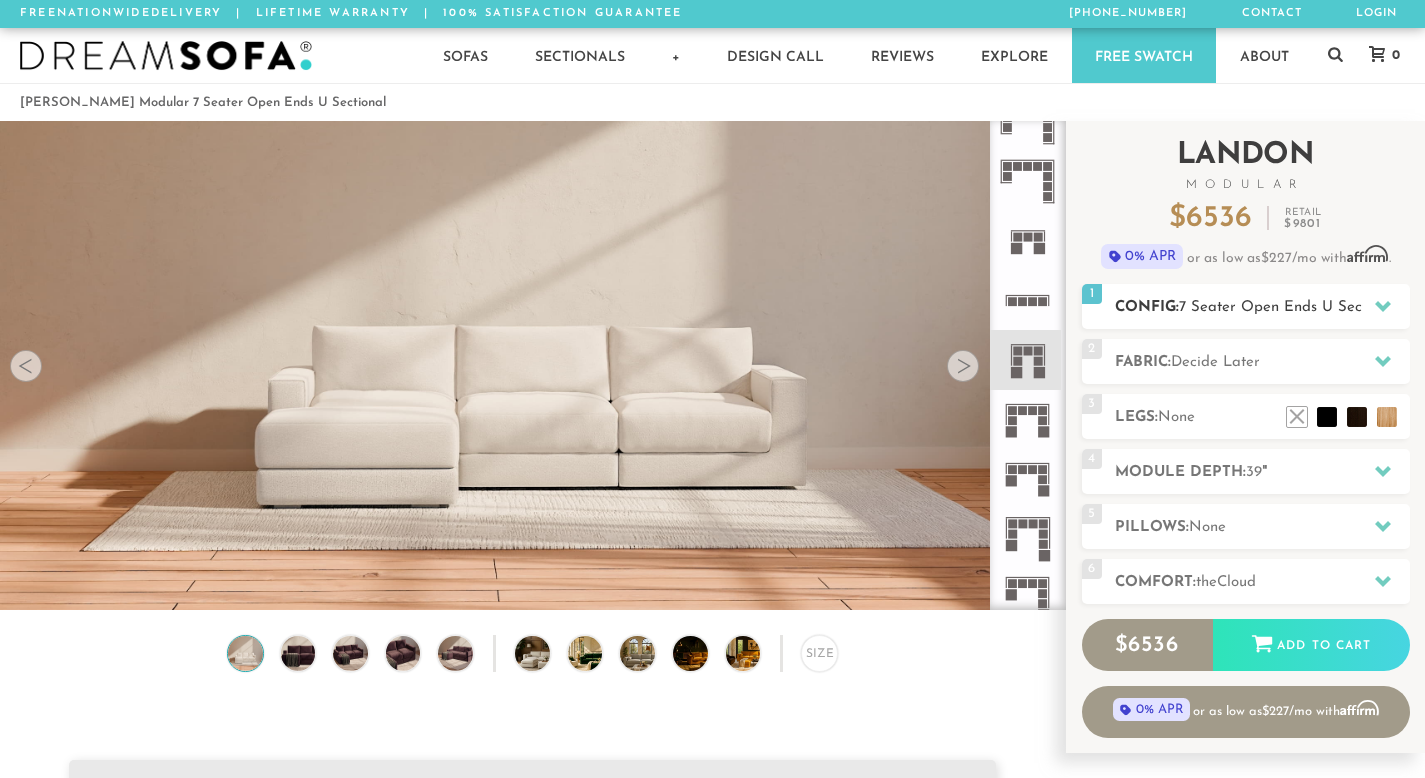 click at bounding box center (1383, 306) 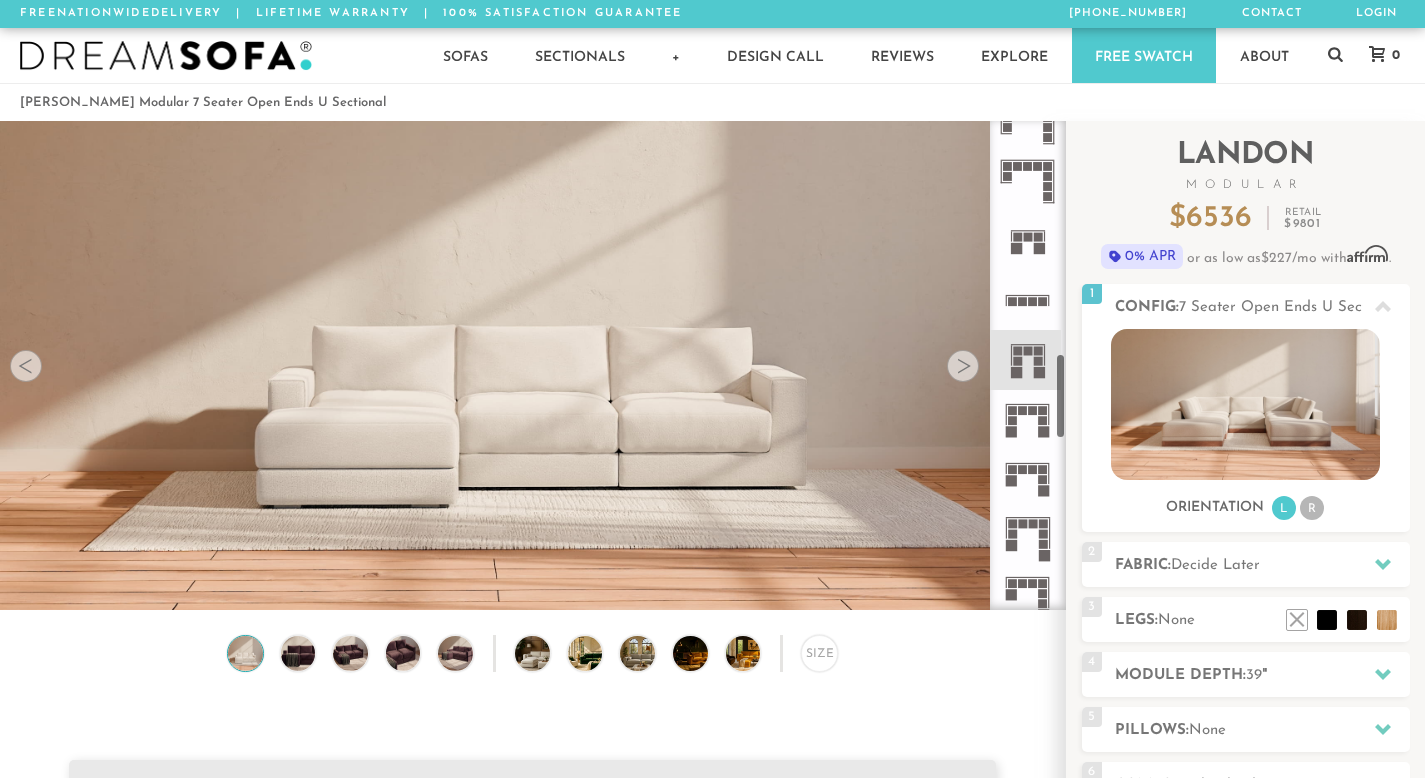 click 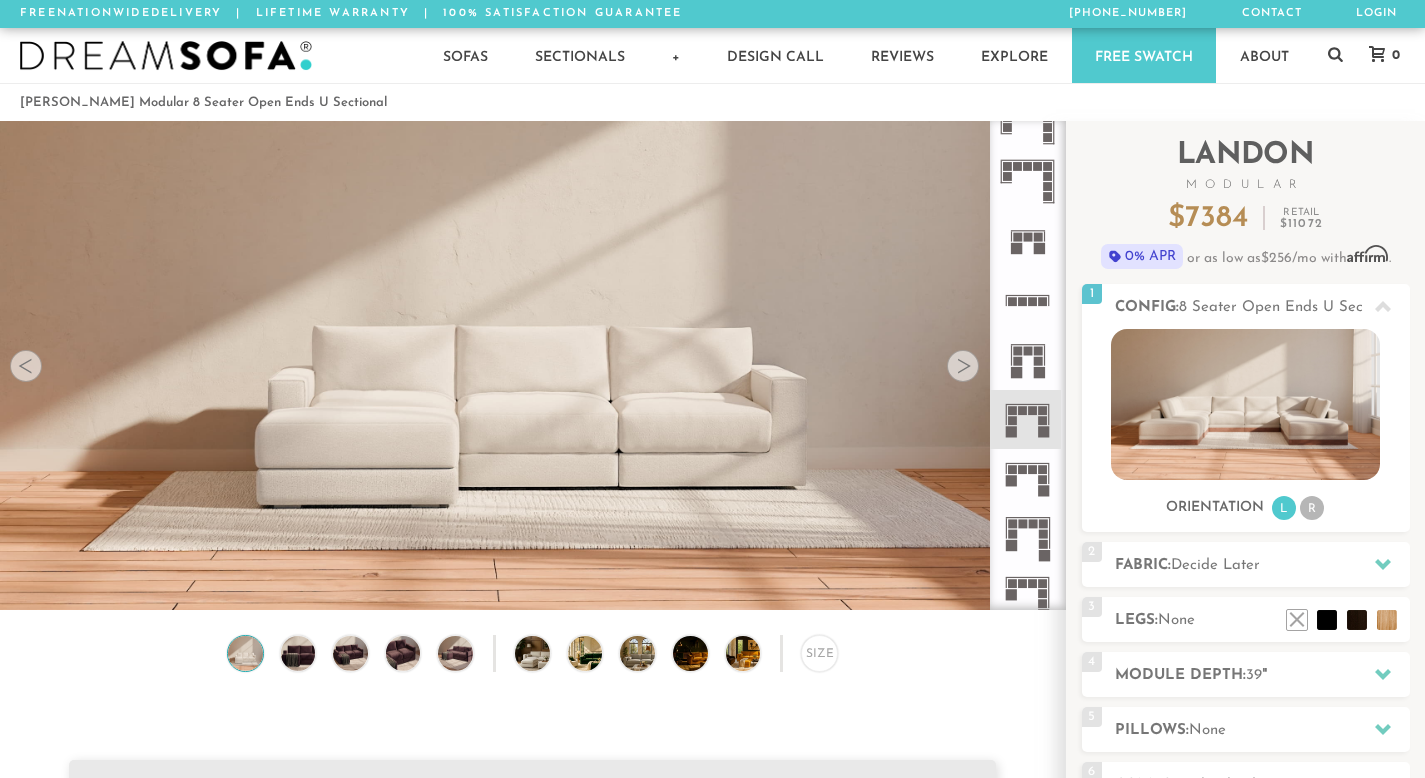 click 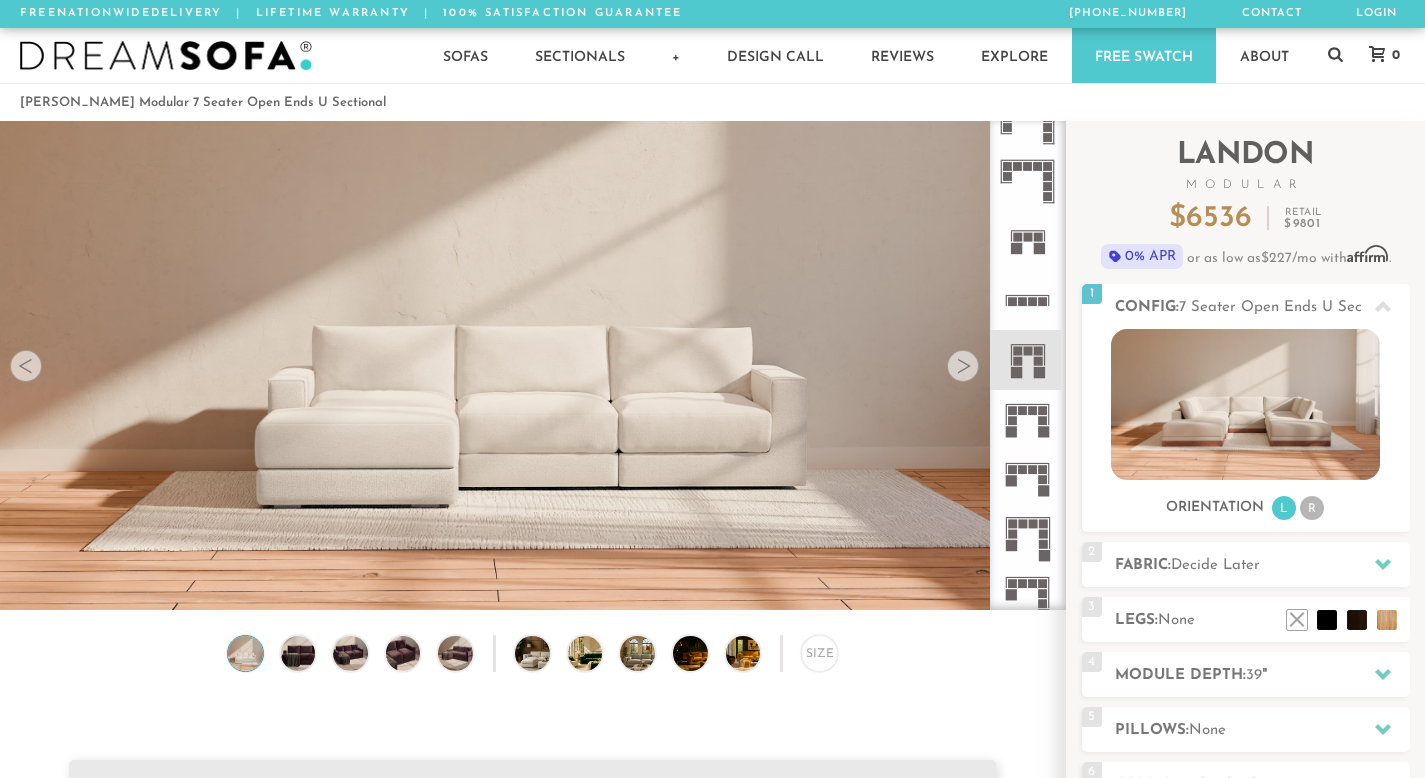 click 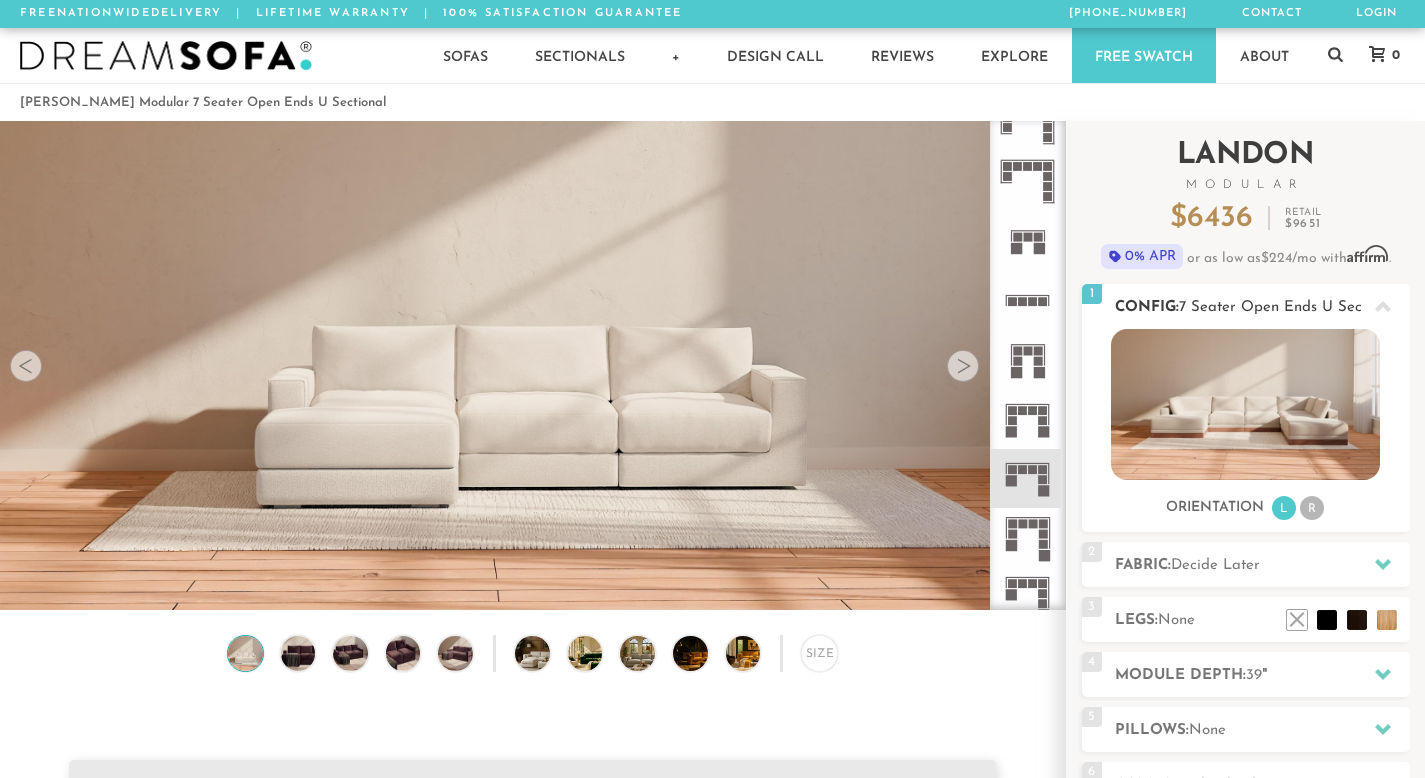 click on "7 Seater Open Ends U Sectional" at bounding box center [1289, 307] 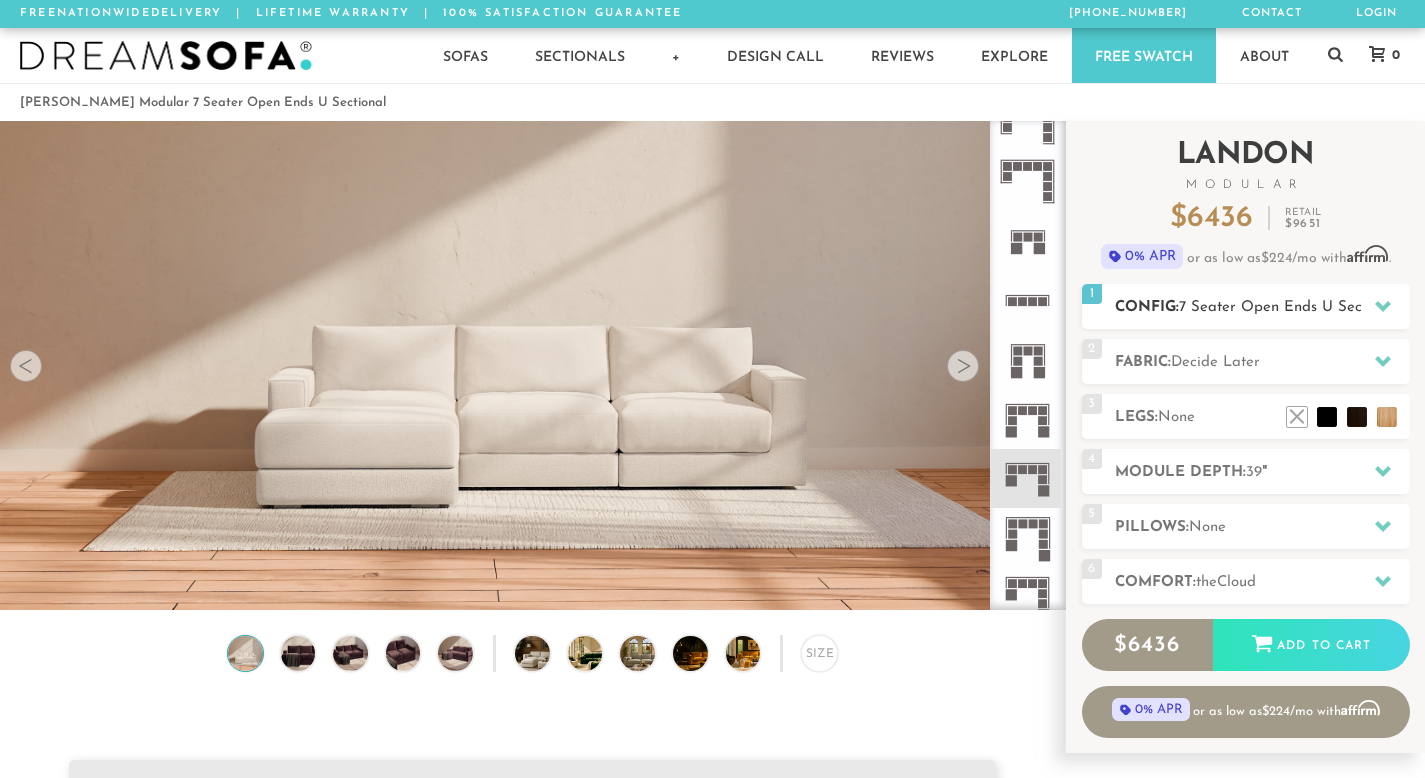 click on "7 Seater Open Ends U Sectional" at bounding box center [1289, 307] 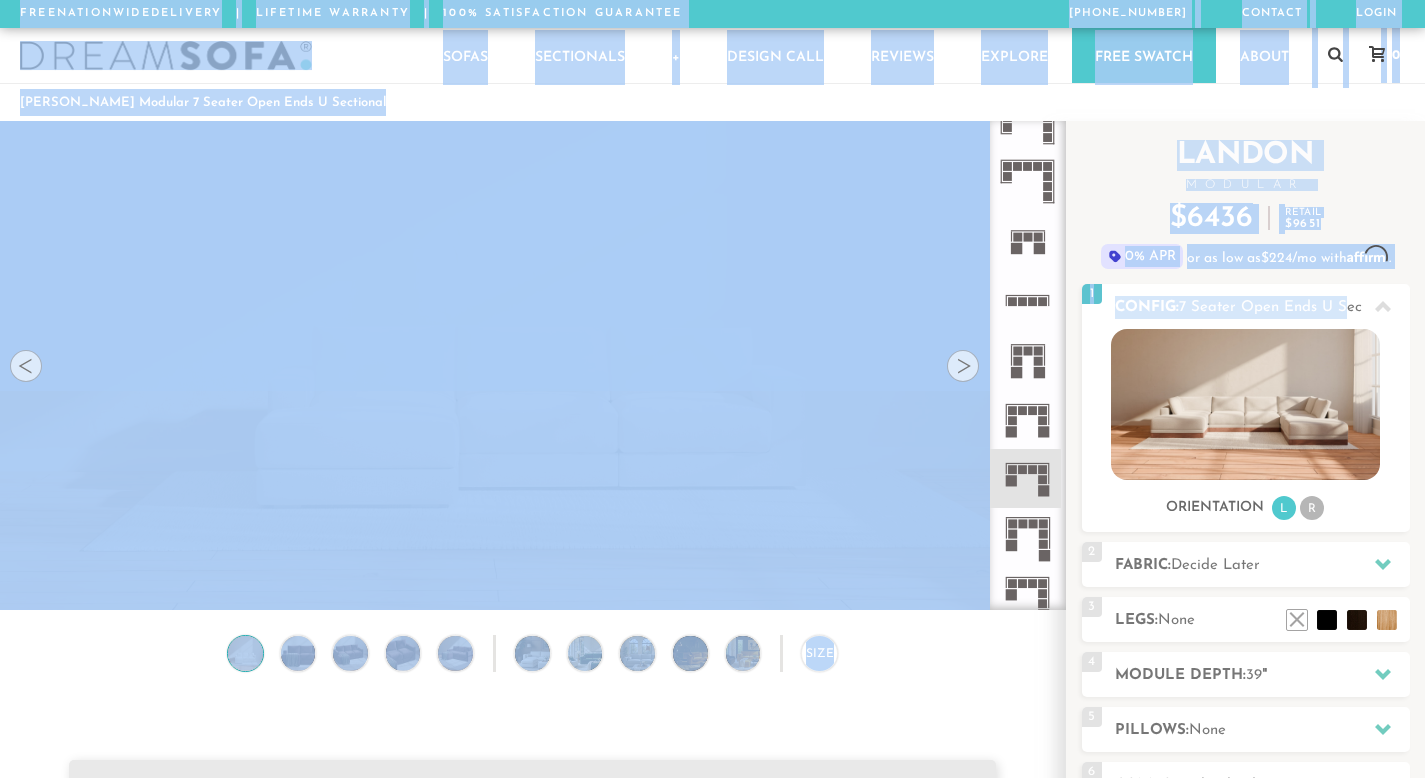 drag, startPoint x: 1341, startPoint y: 303, endPoint x: 1351, endPoint y: -122, distance: 425.11765 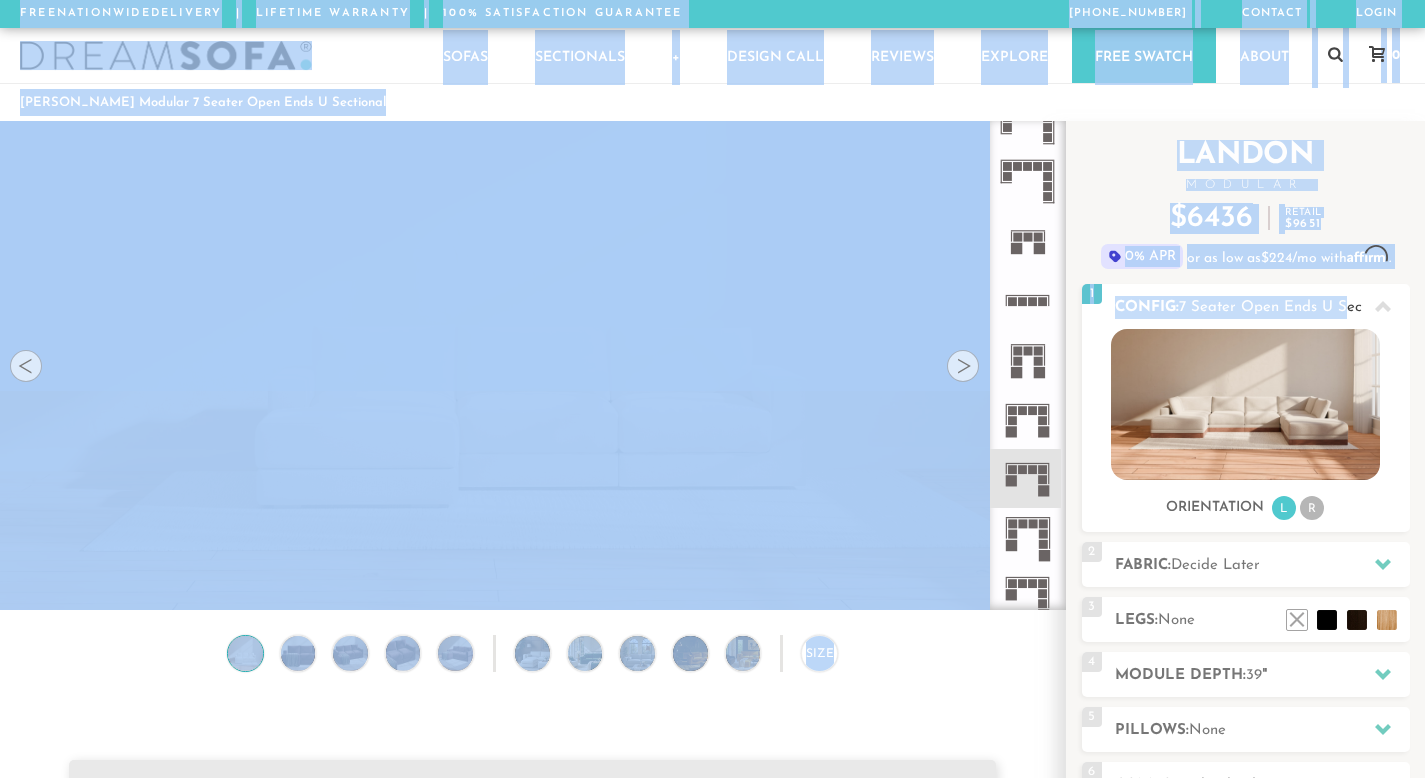 click on "Config:   7 Seater Open Ends U Sectional" at bounding box center [1262, 307] 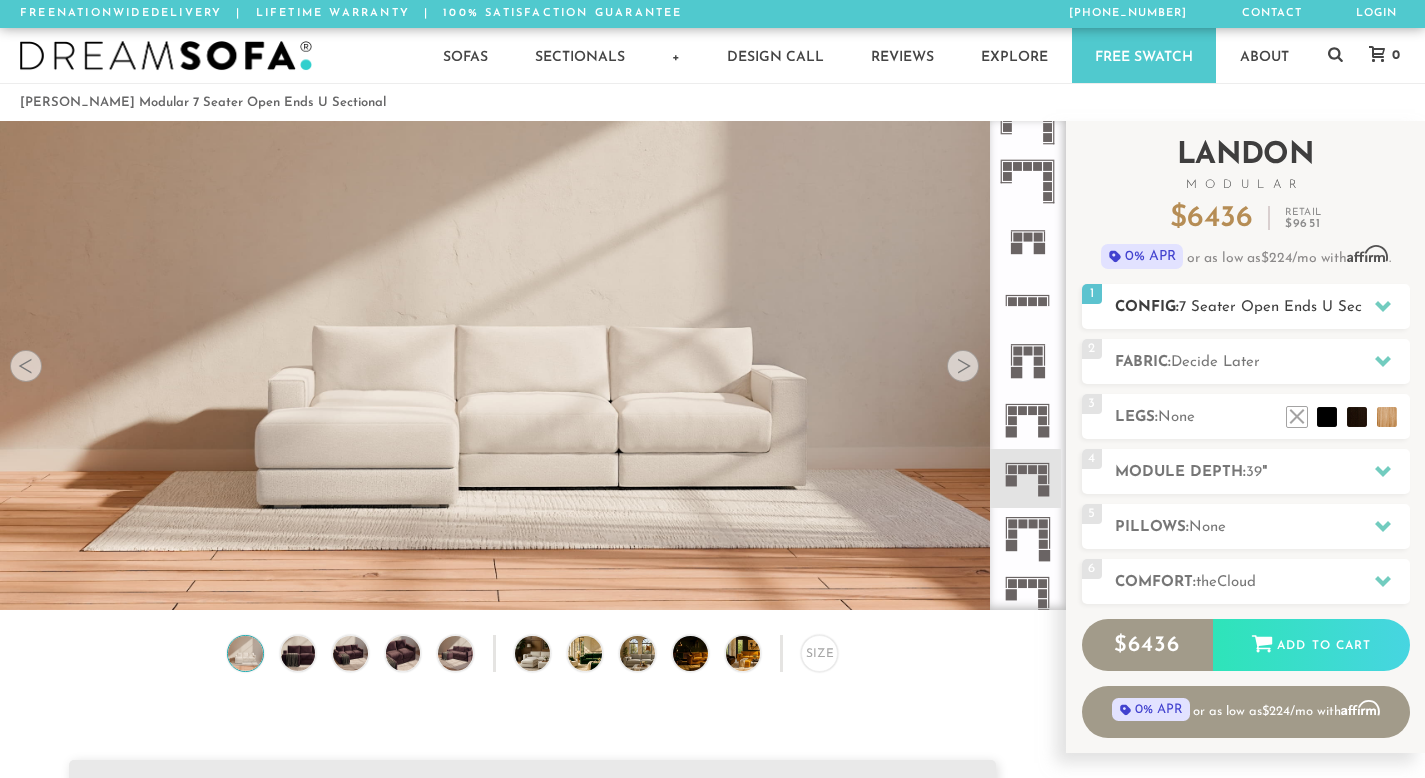 click on "Config:   7 Seater Open Ends U Sectional" at bounding box center [1262, 307] 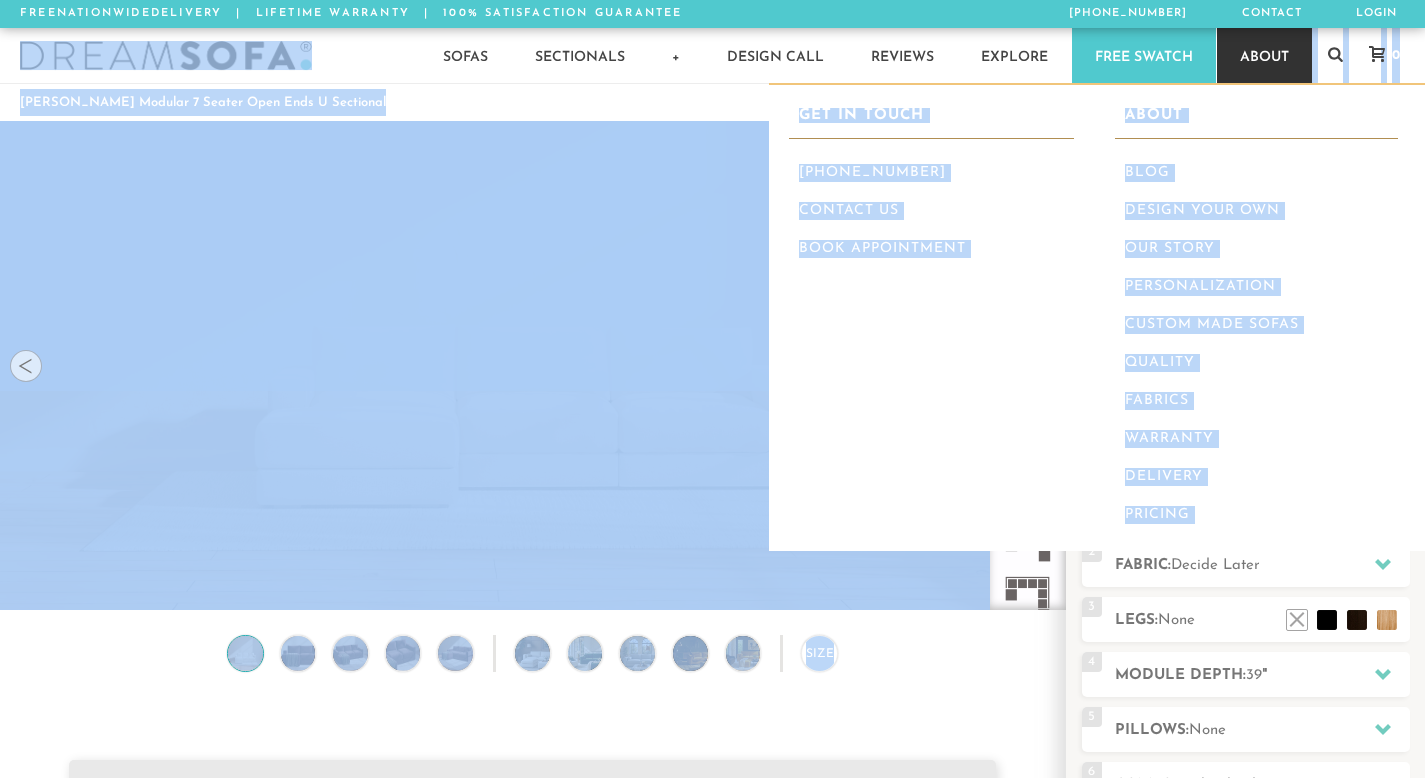 drag, startPoint x: 1164, startPoint y: 311, endPoint x: 1275, endPoint y: 96, distance: 241.96281 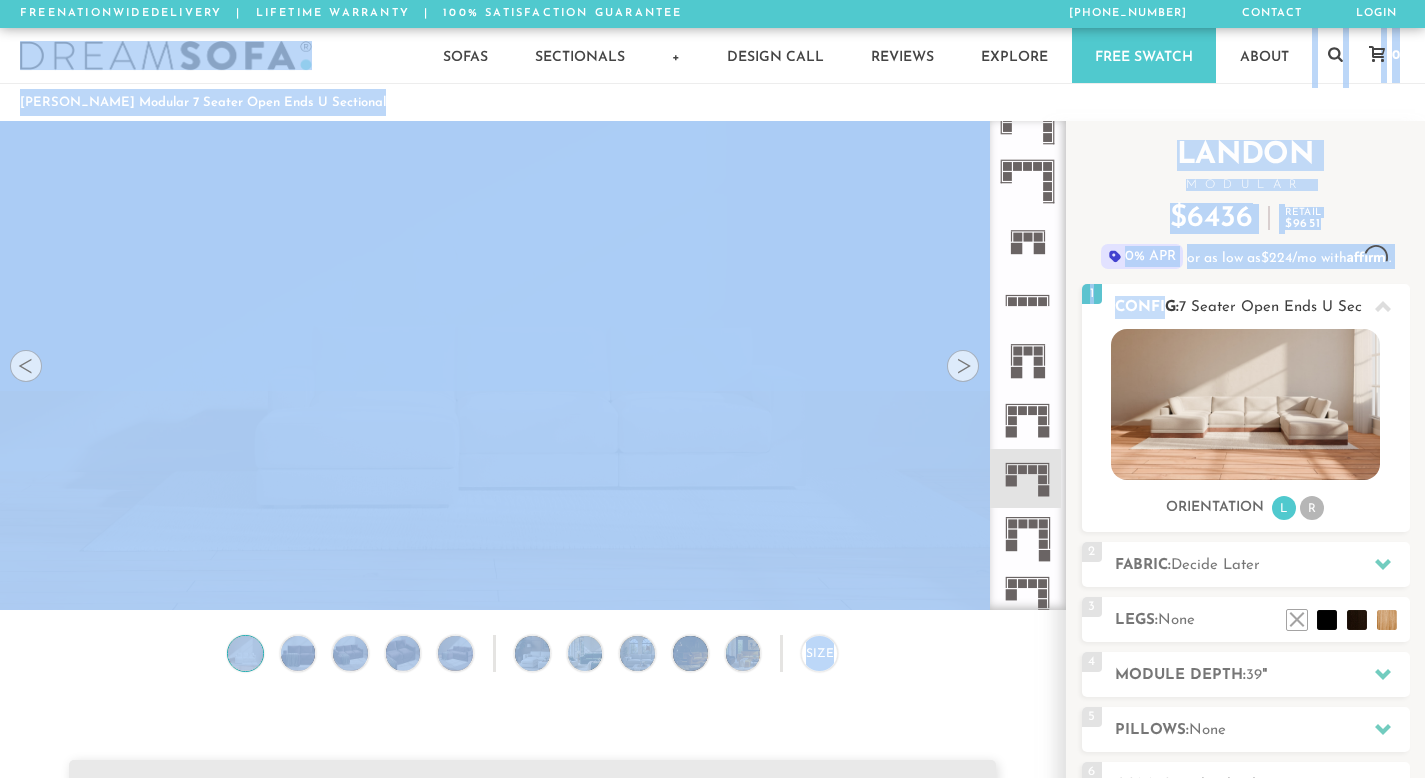 click on "Config:   7 Seater Open Ends U Sectional" at bounding box center (1262, 307) 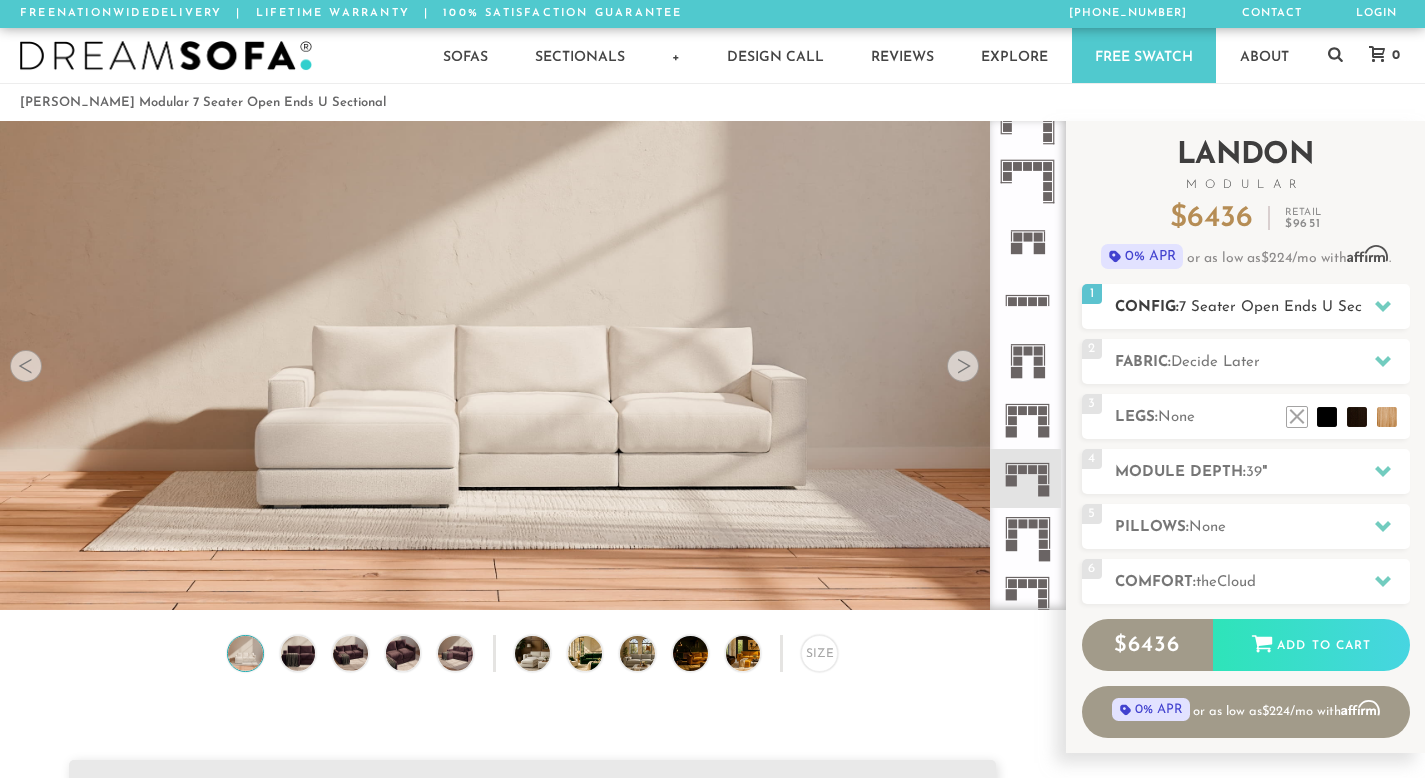 click on "Config:   7 Seater Open Ends U Sectional" at bounding box center [1262, 307] 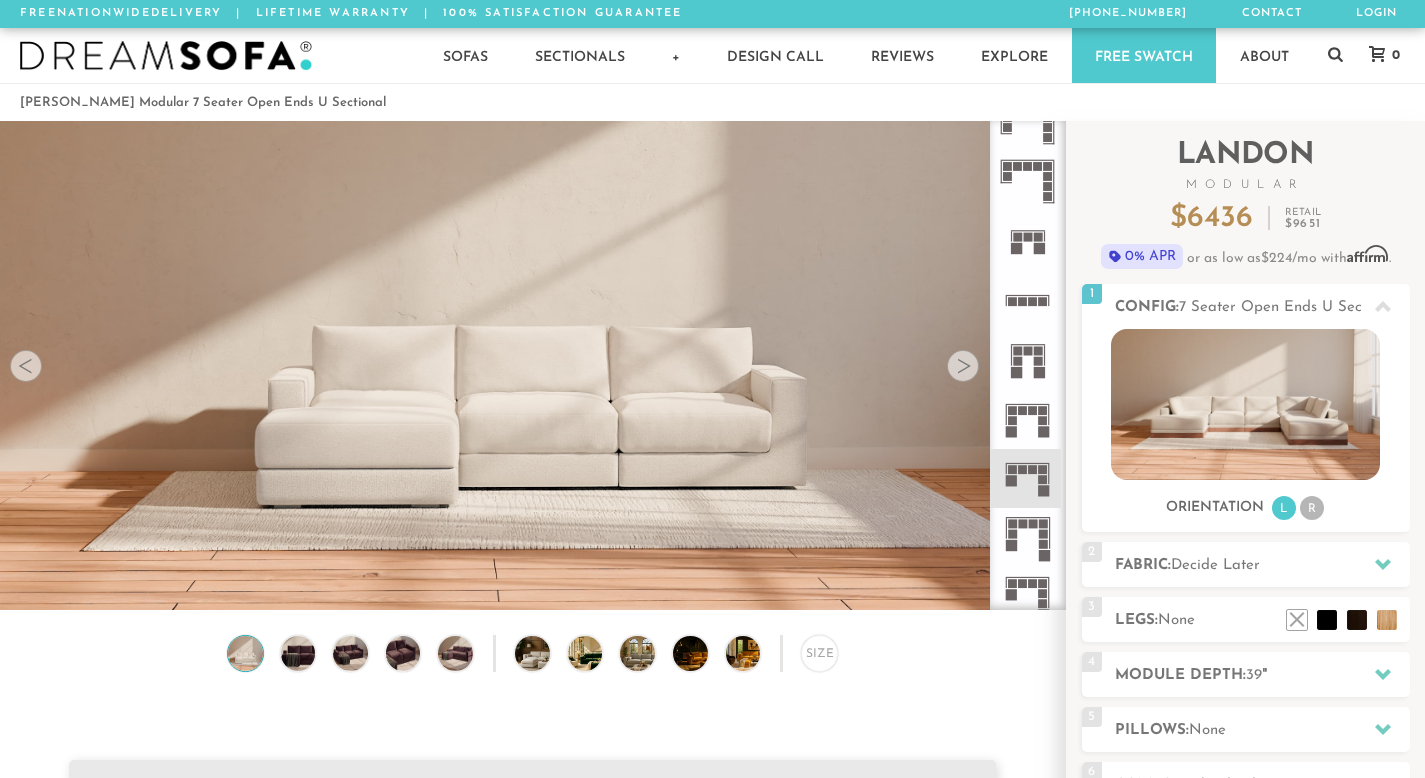 click 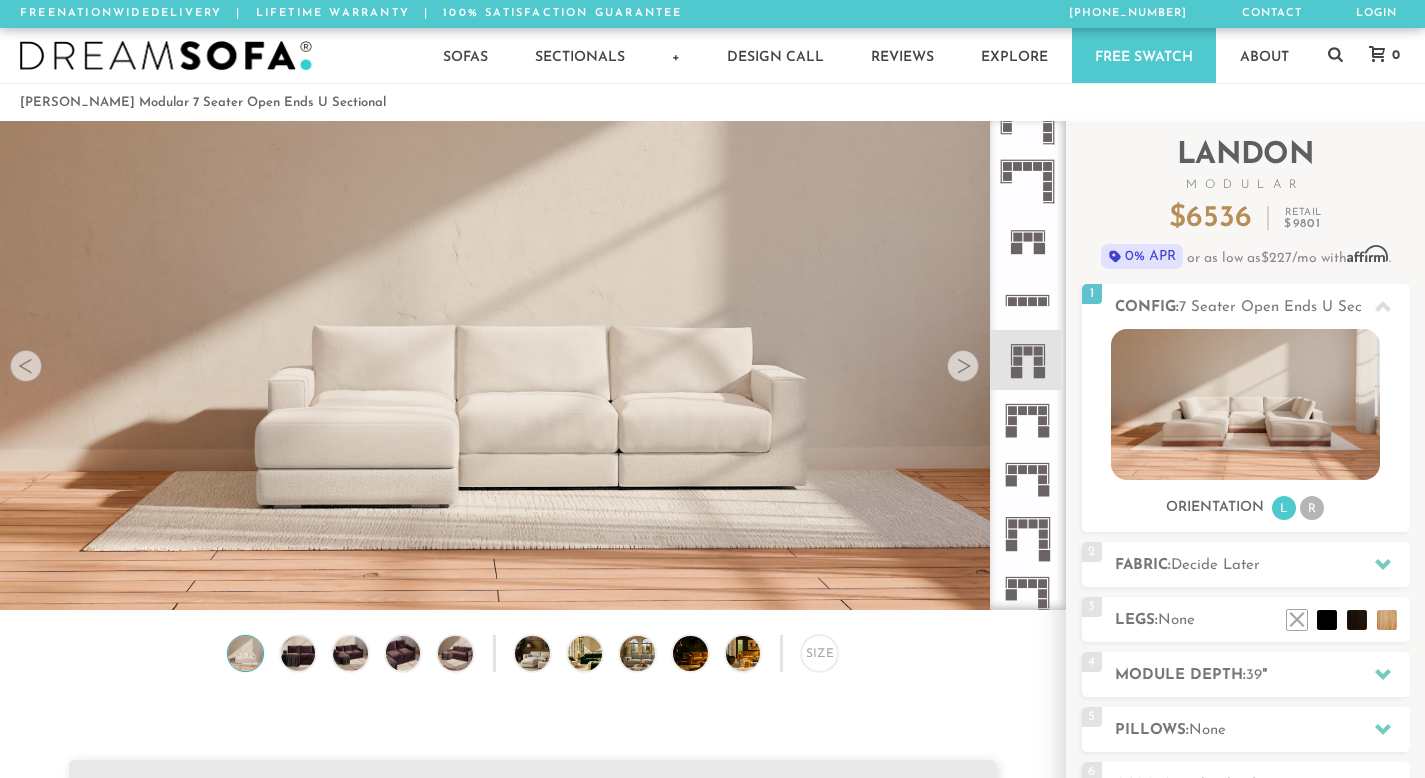 click 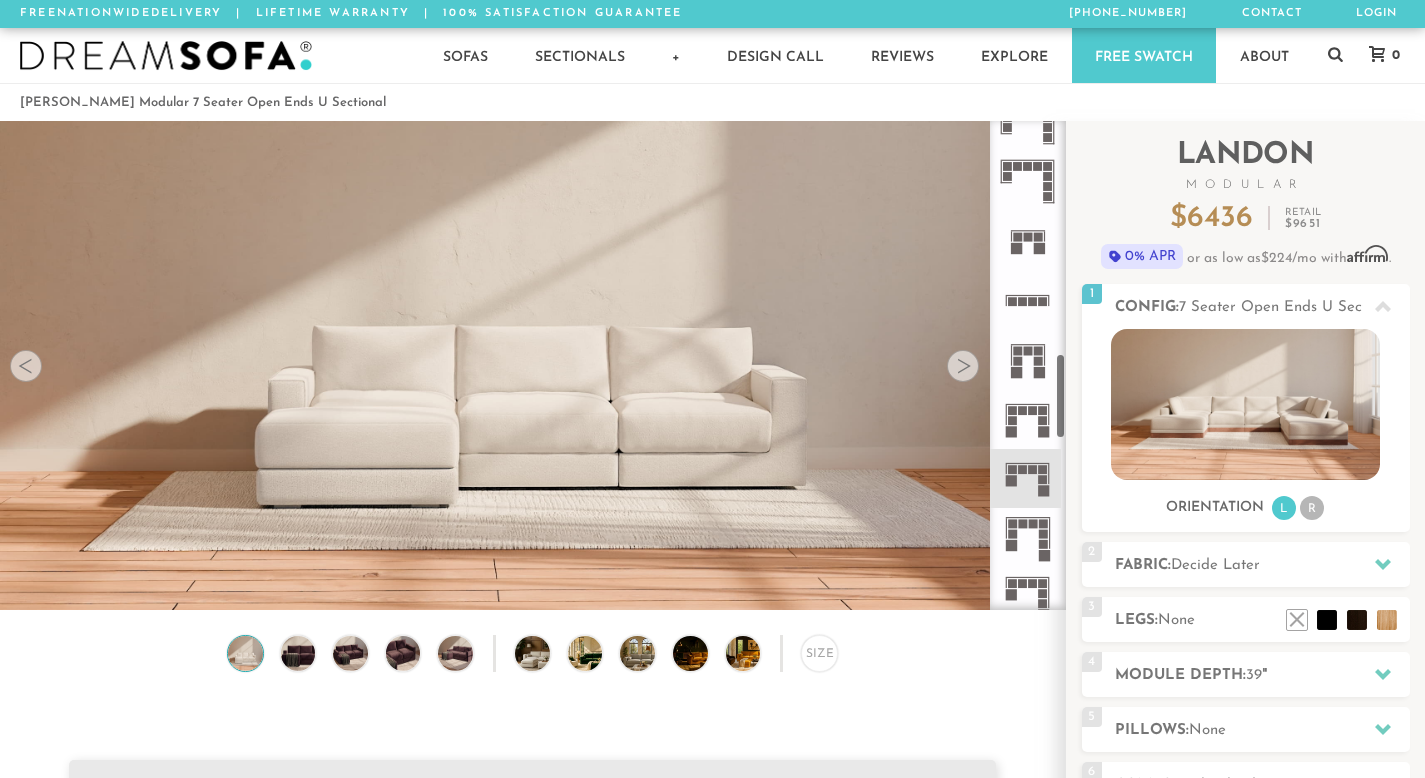 click 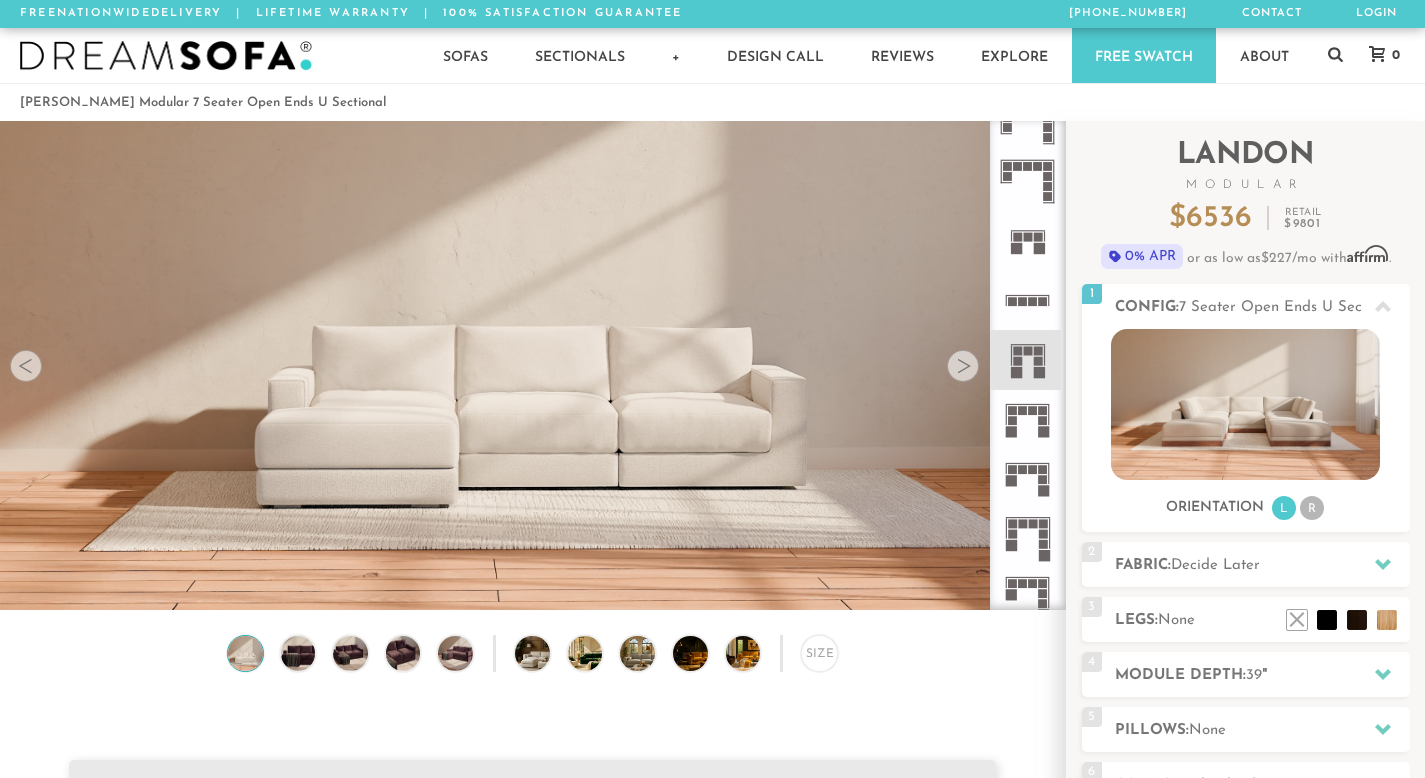 click 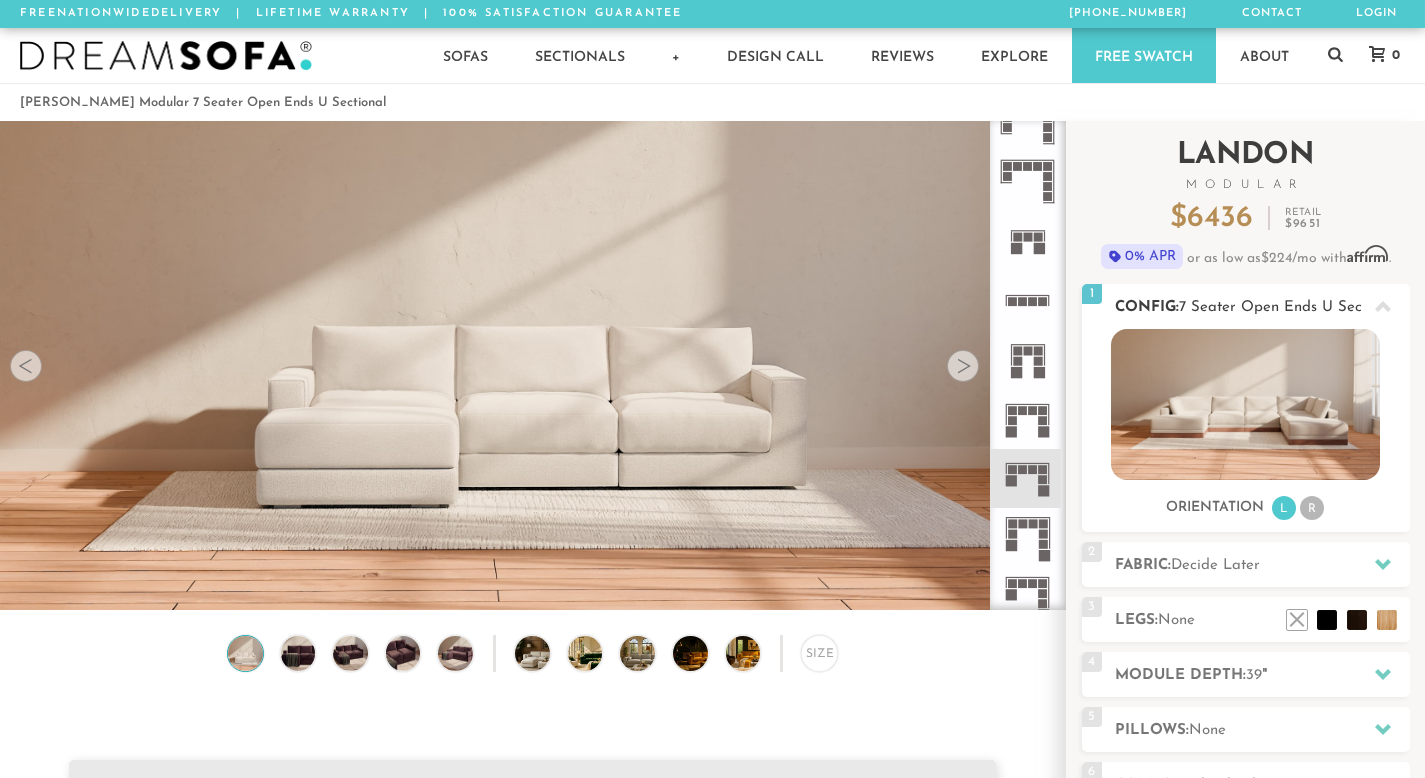 click on "7 Seater Open Ends U Sectional" at bounding box center (1289, 307) 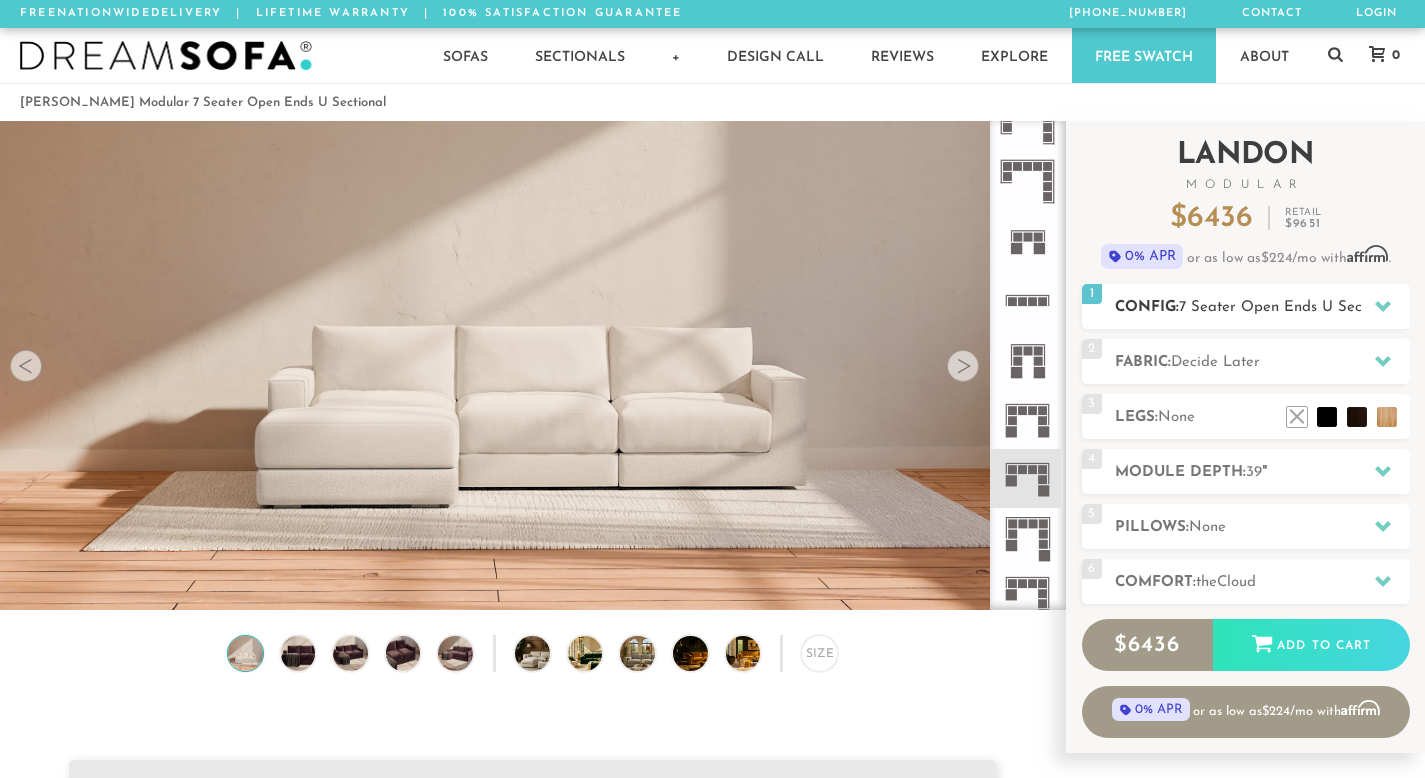 click on "7 Seater Open Ends U Sectional" at bounding box center (1289, 307) 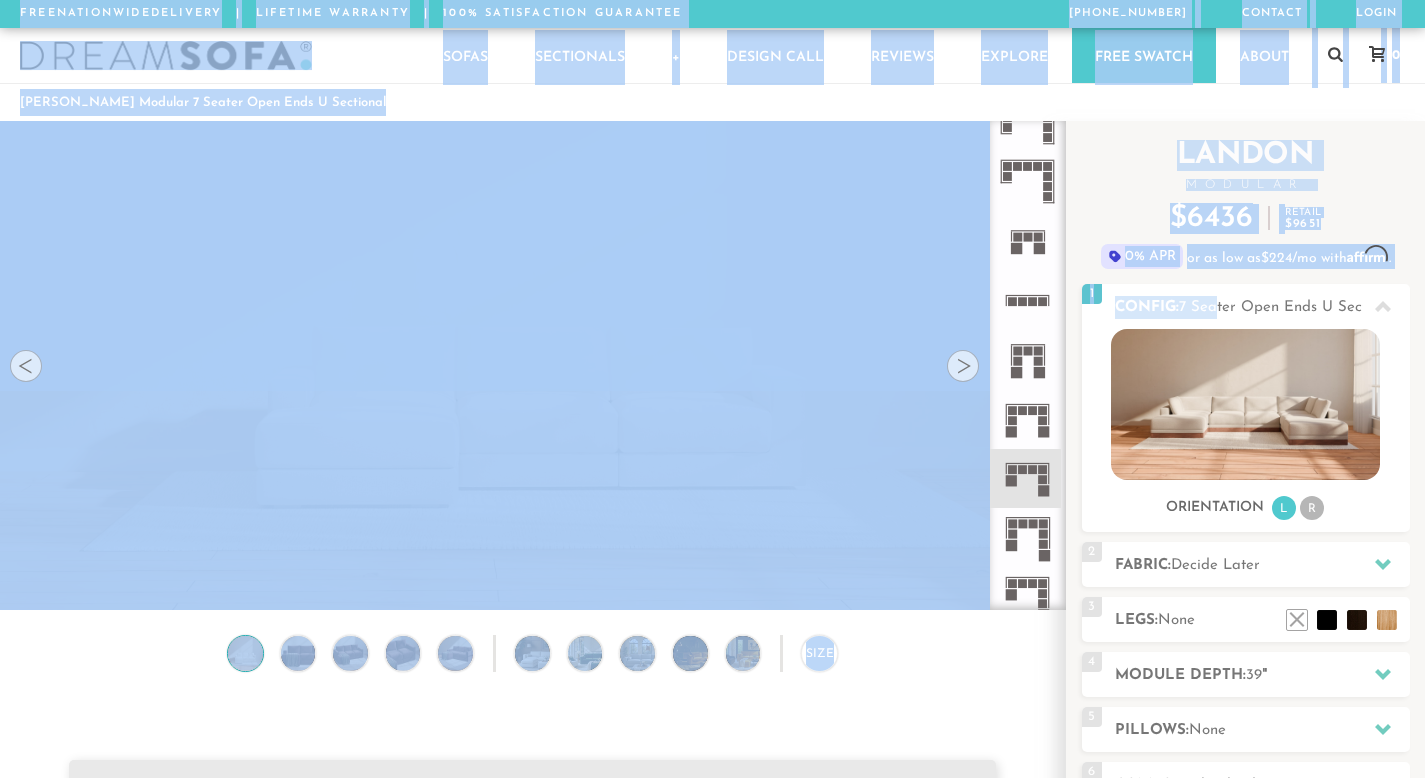 drag, startPoint x: 1212, startPoint y: 308, endPoint x: 1336, endPoint y: -122, distance: 447.52206 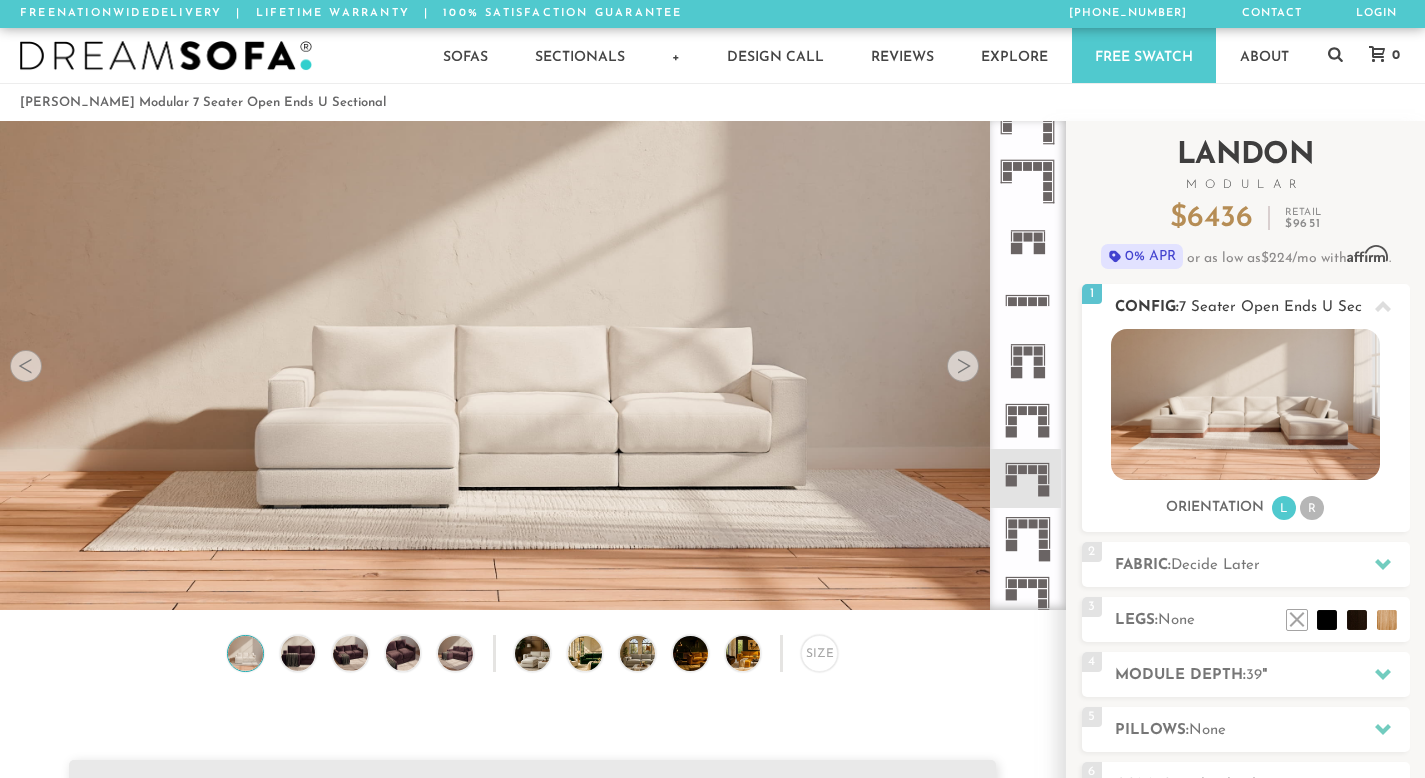click on "7 Seater Open Ends U Sectional" at bounding box center (1289, 307) 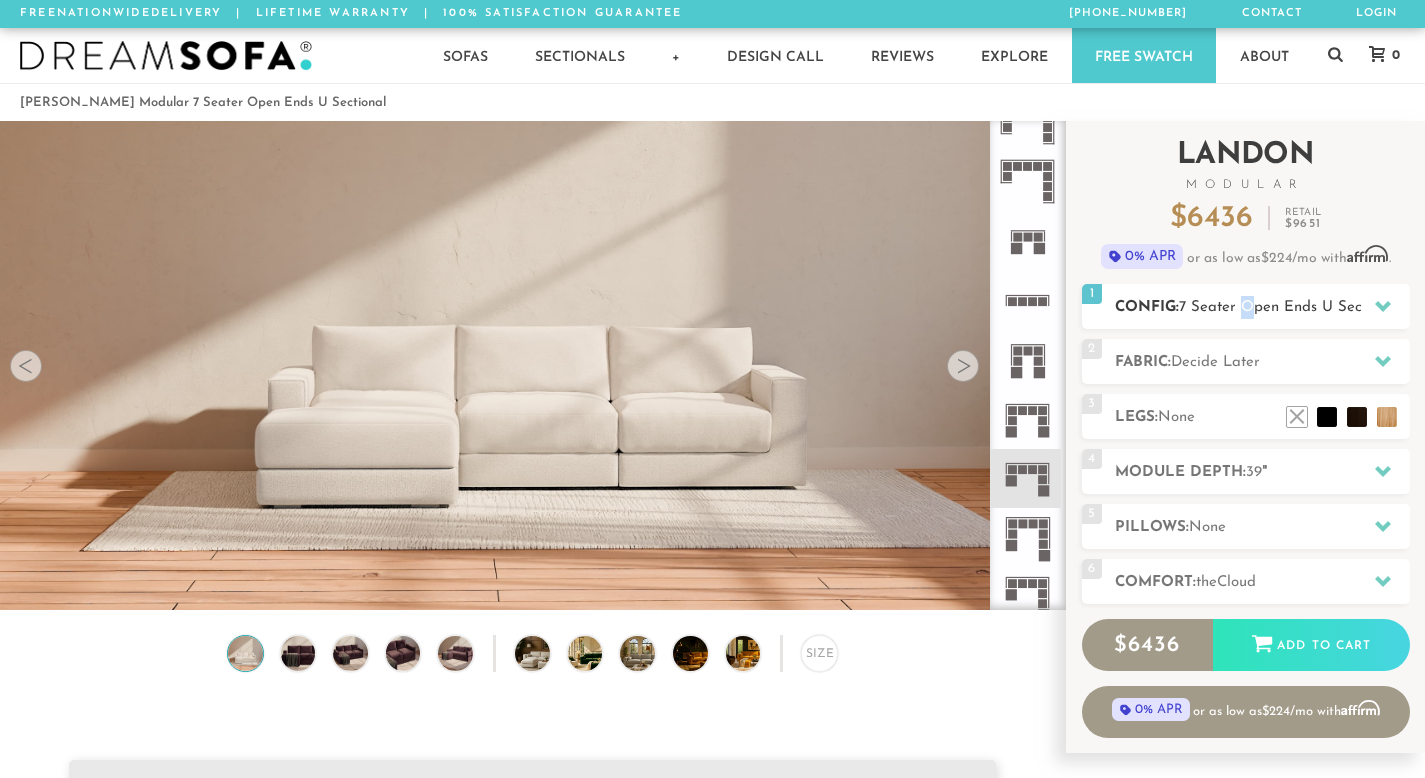 copy 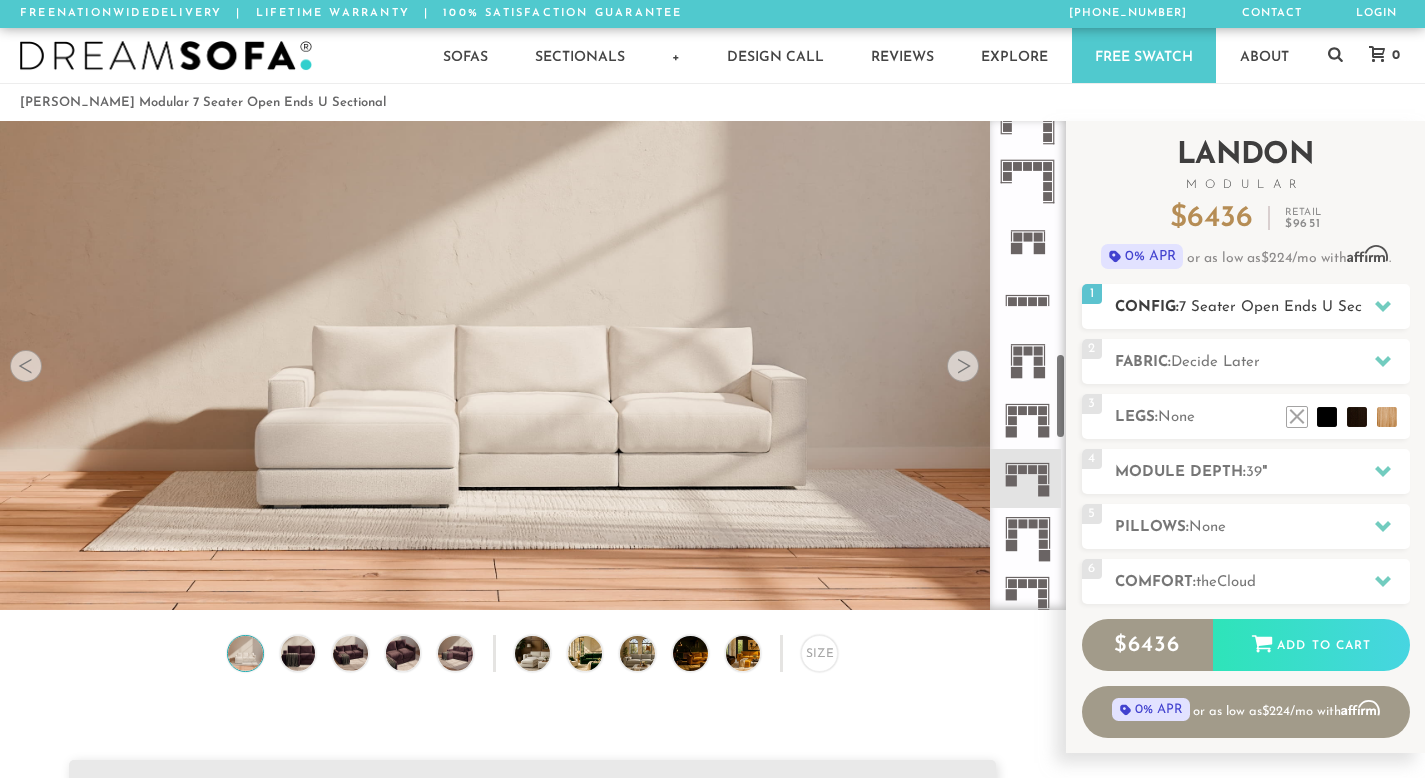 click on "1
Config:   7 Seater Open Ends U Sectional
R" at bounding box center (1246, 306) 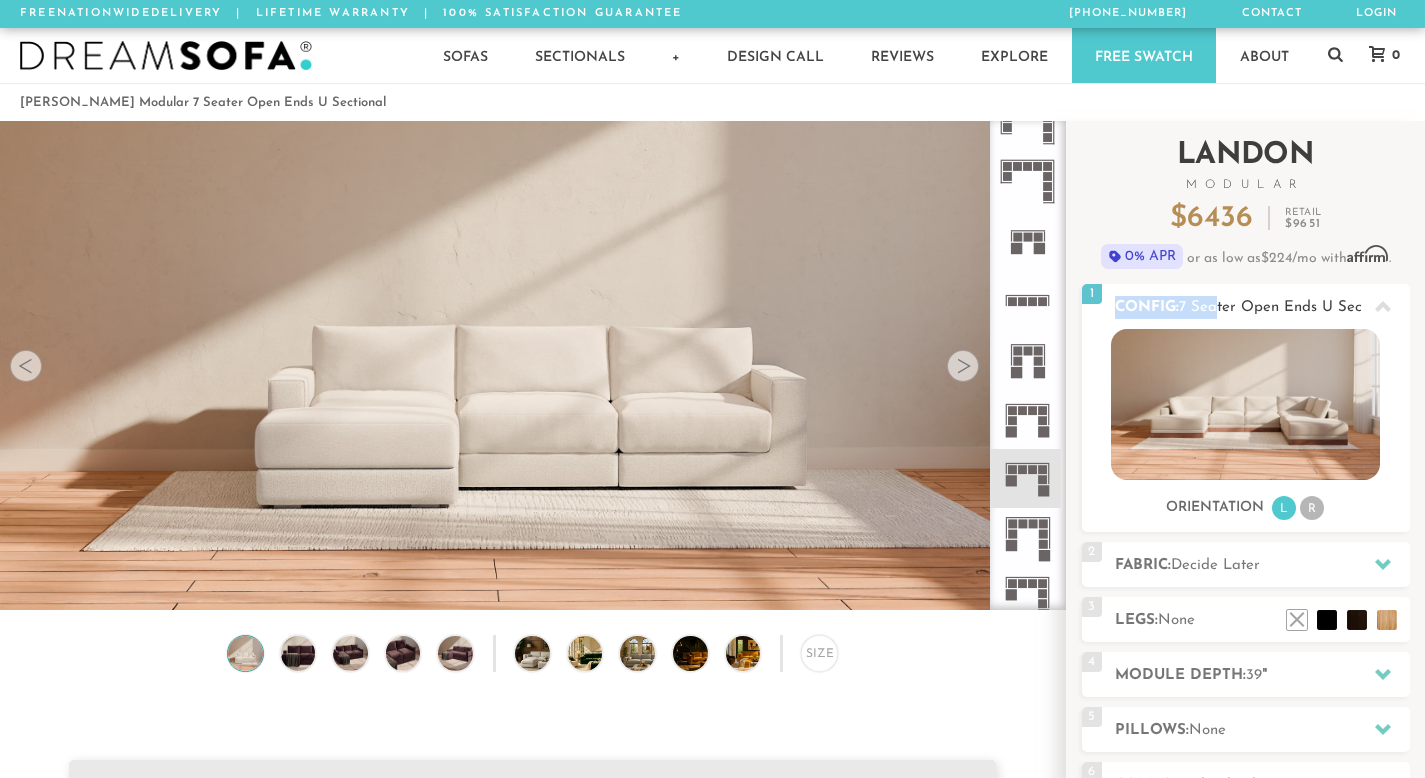 drag, startPoint x: 1098, startPoint y: 307, endPoint x: 1211, endPoint y: 308, distance: 113.004425 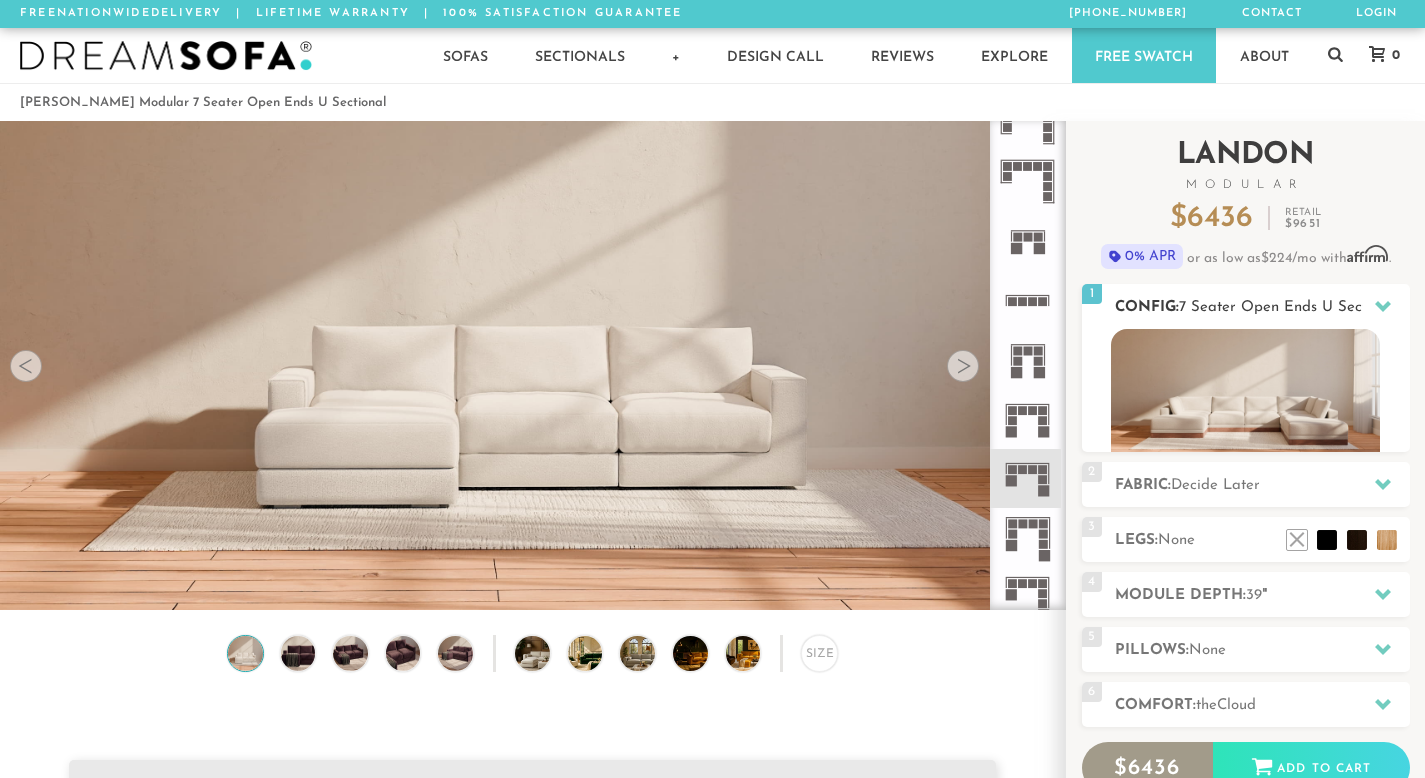 click on "7 Seater Open Ends U Sectional" at bounding box center (1289, 307) 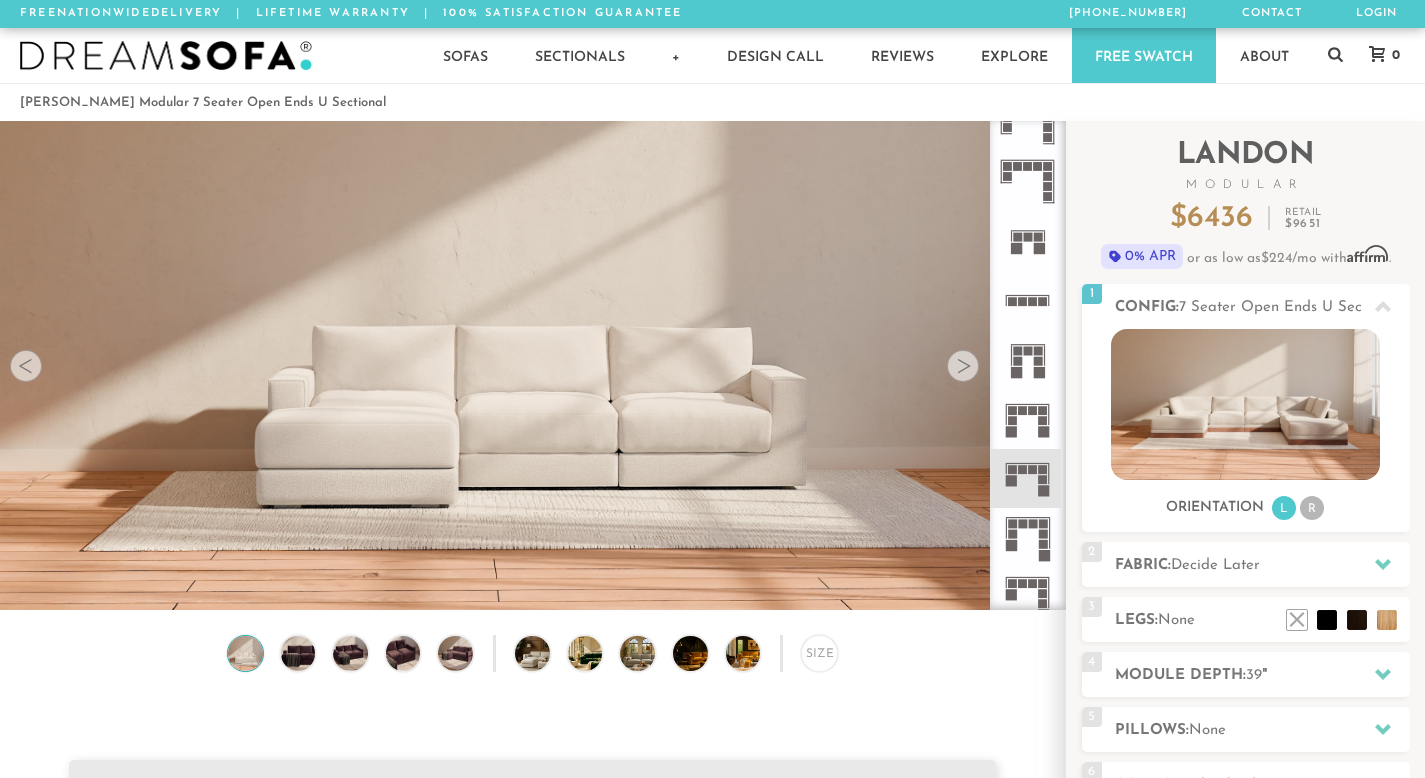 click 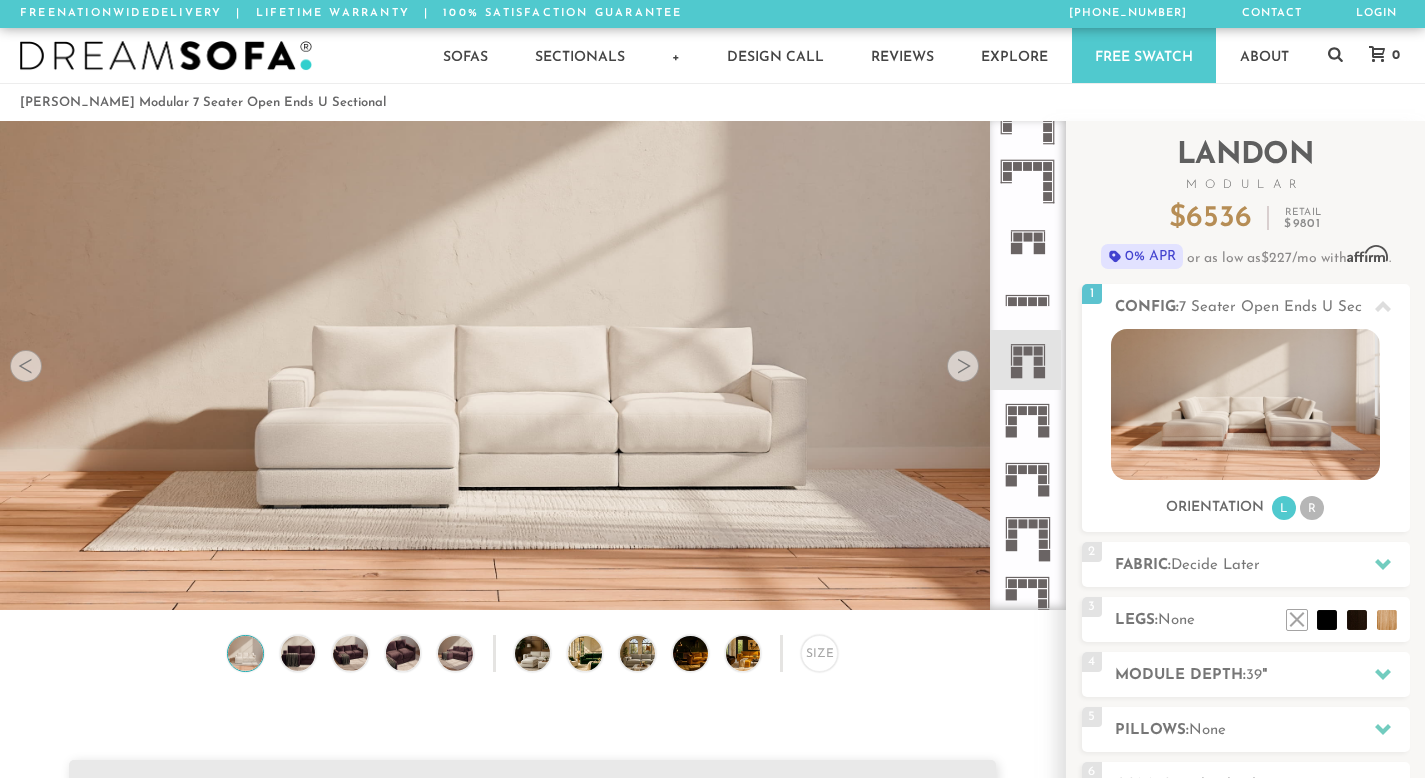 click 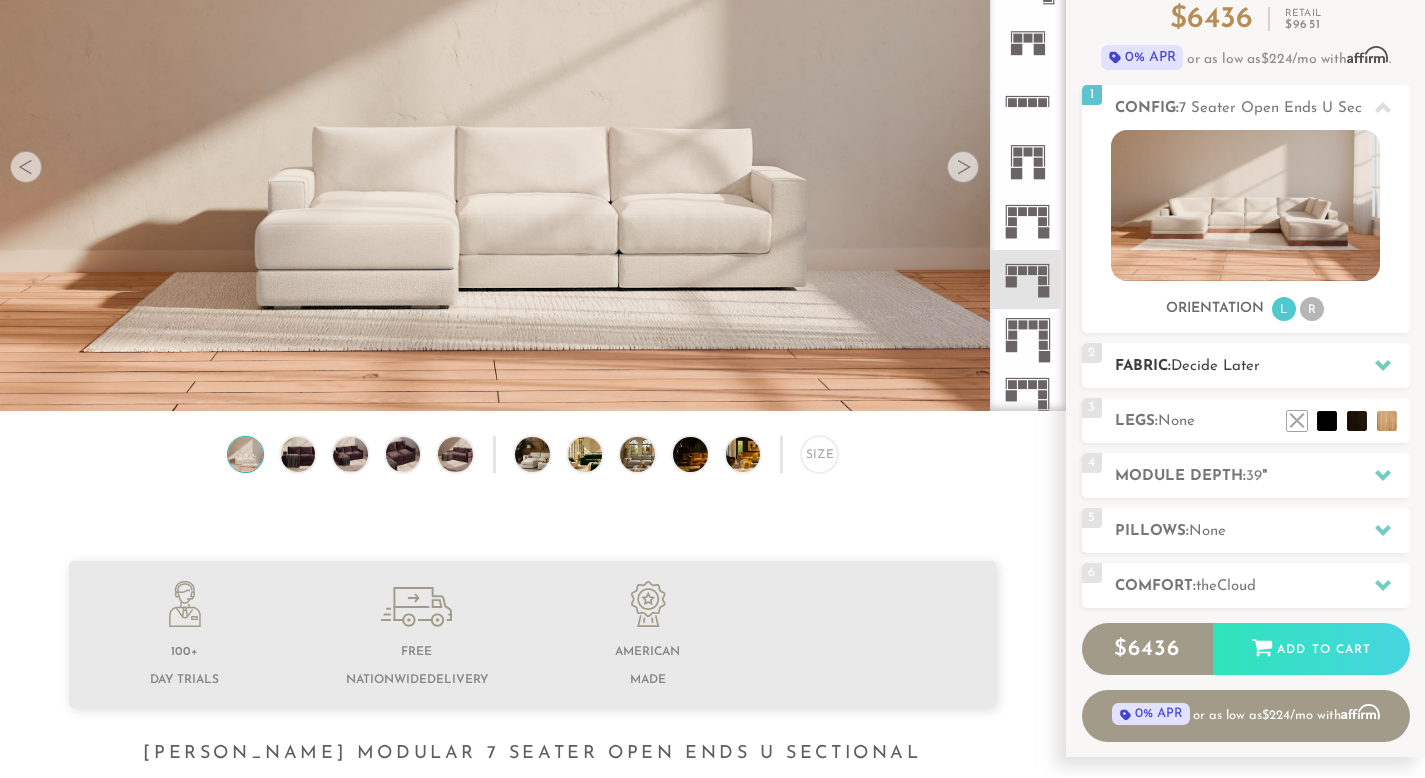 scroll, scrollTop: 196, scrollLeft: 0, axis: vertical 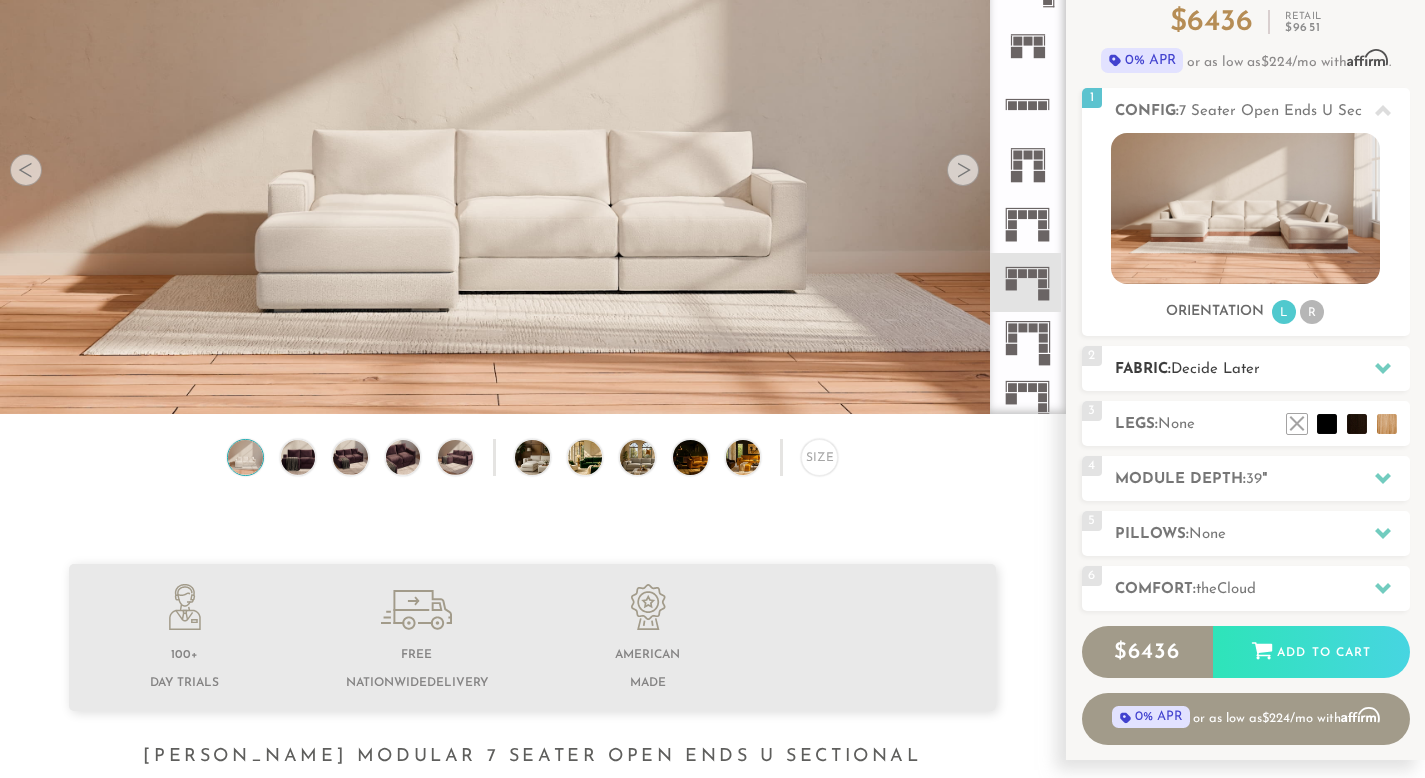 click on "Fabric:  Decide Later" at bounding box center (1262, 369) 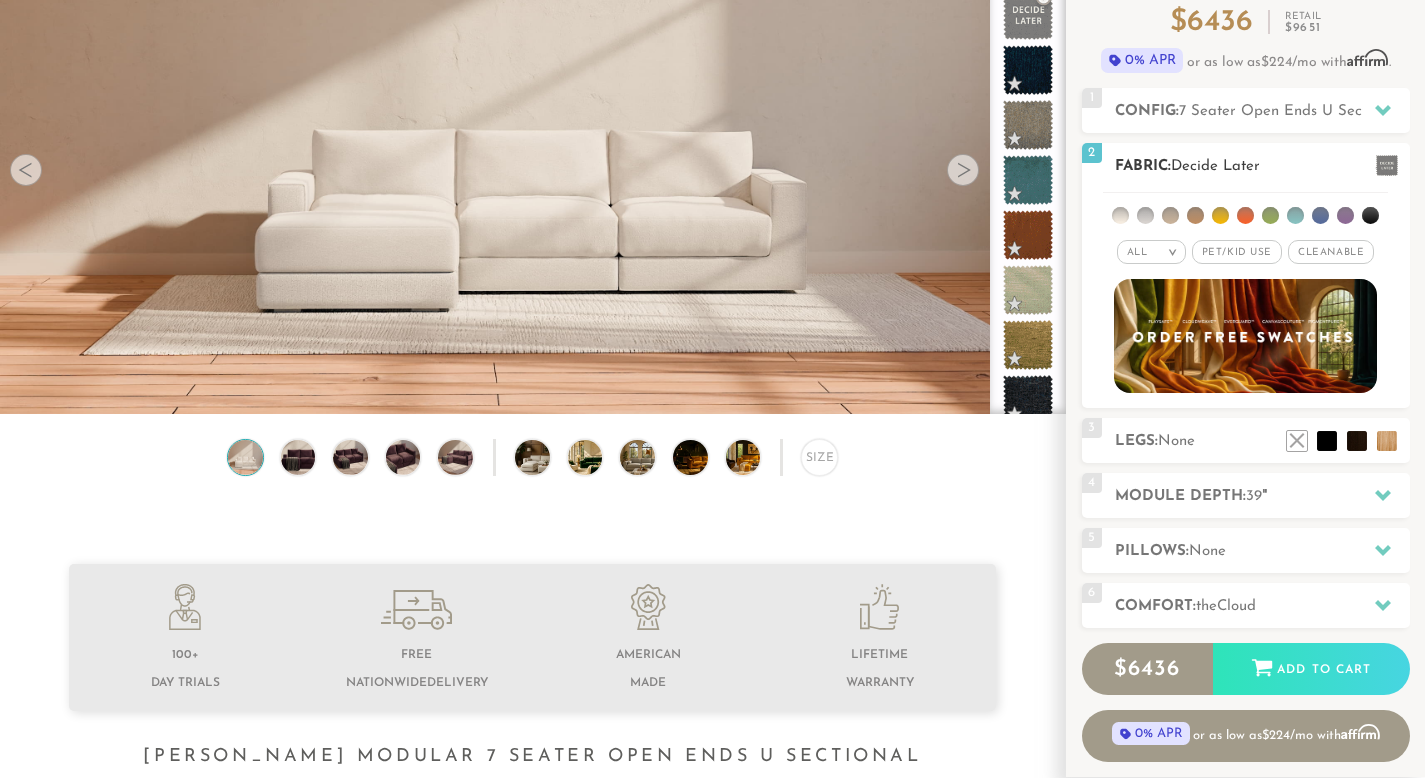 click at bounding box center [1245, 211] 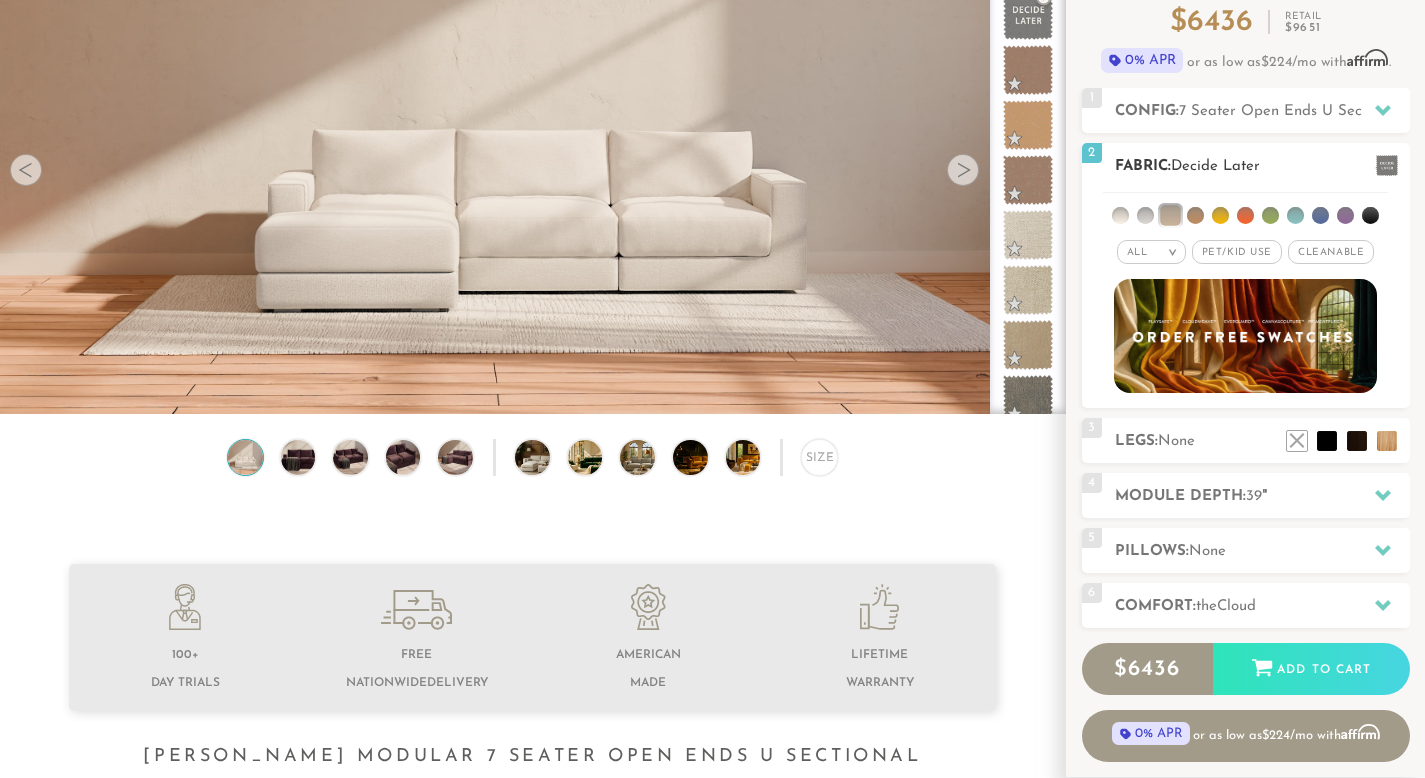 click at bounding box center (1145, 215) 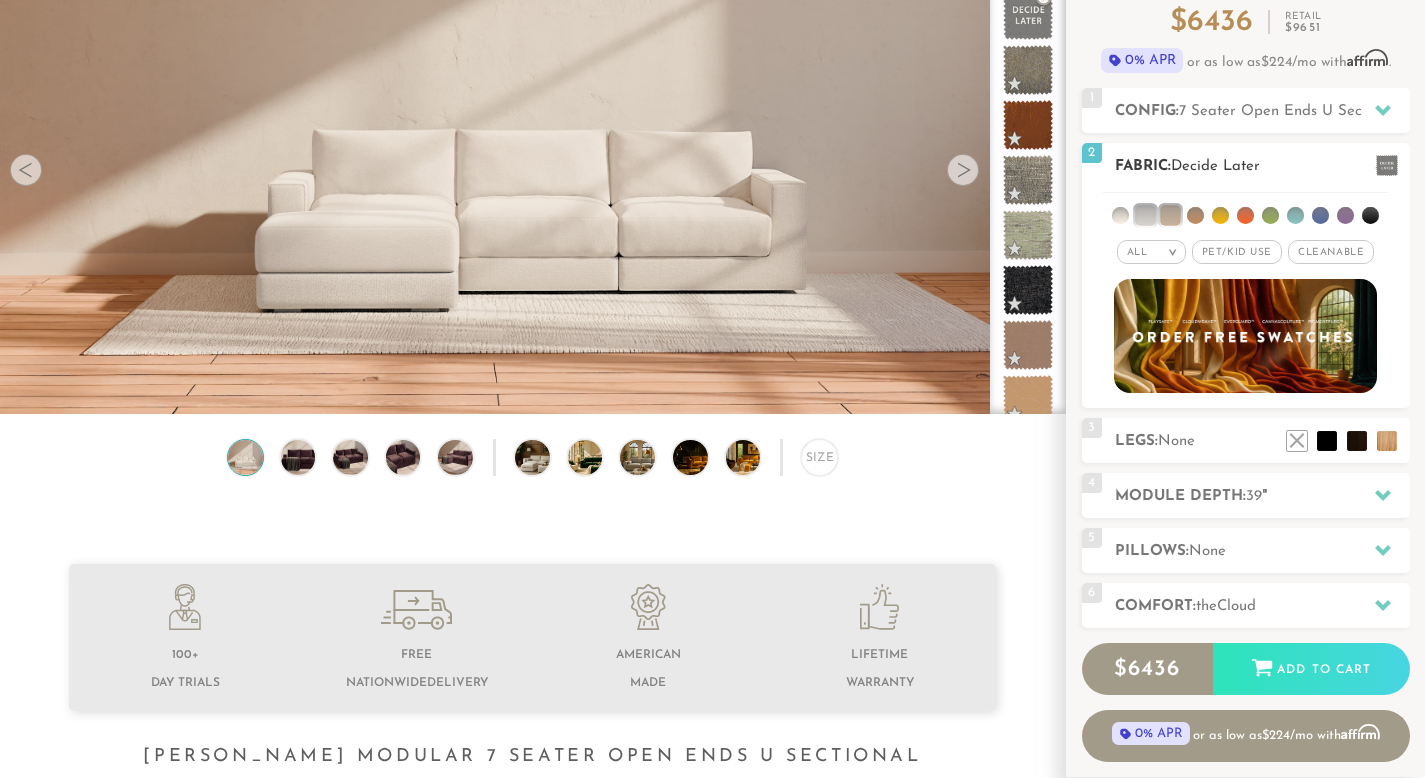 scroll, scrollTop: 0, scrollLeft: 0, axis: both 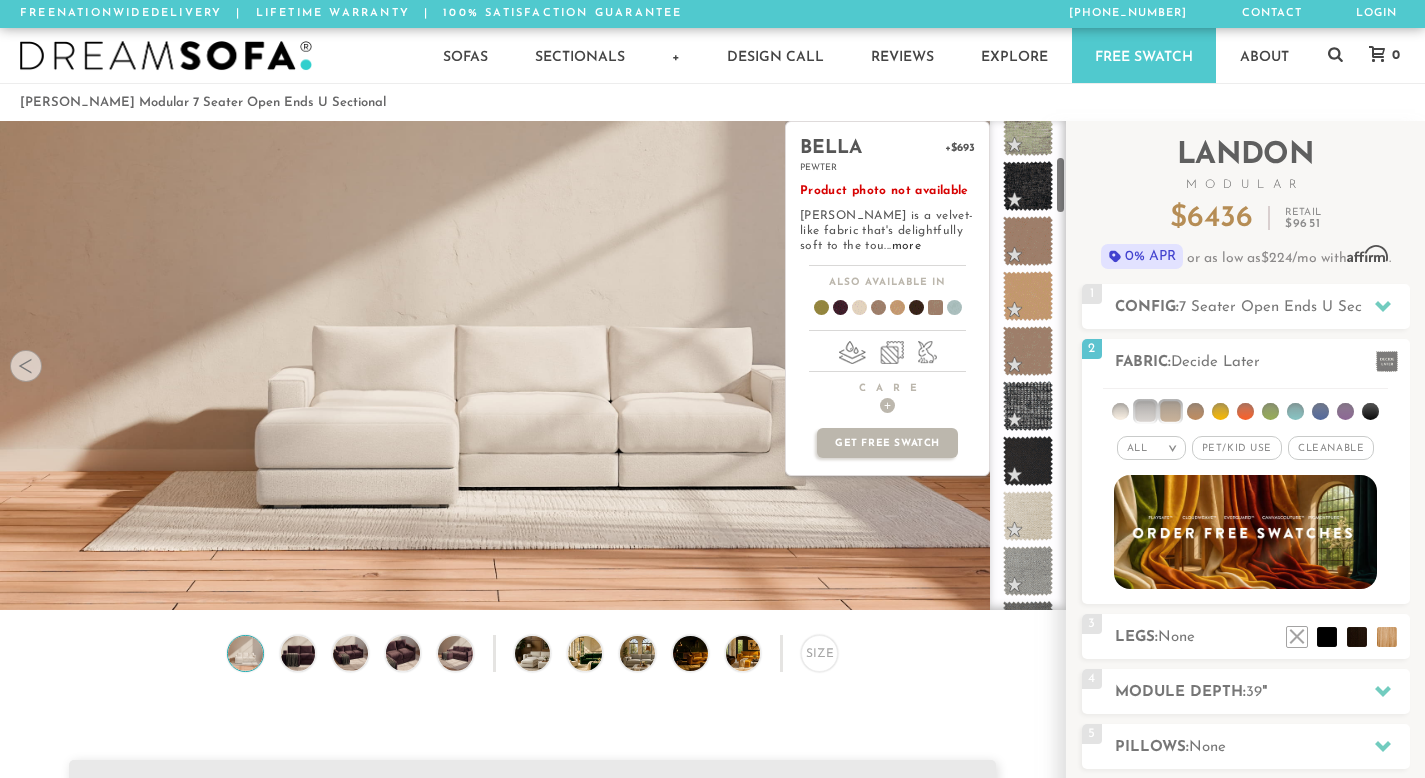 click at bounding box center [1028, 351] 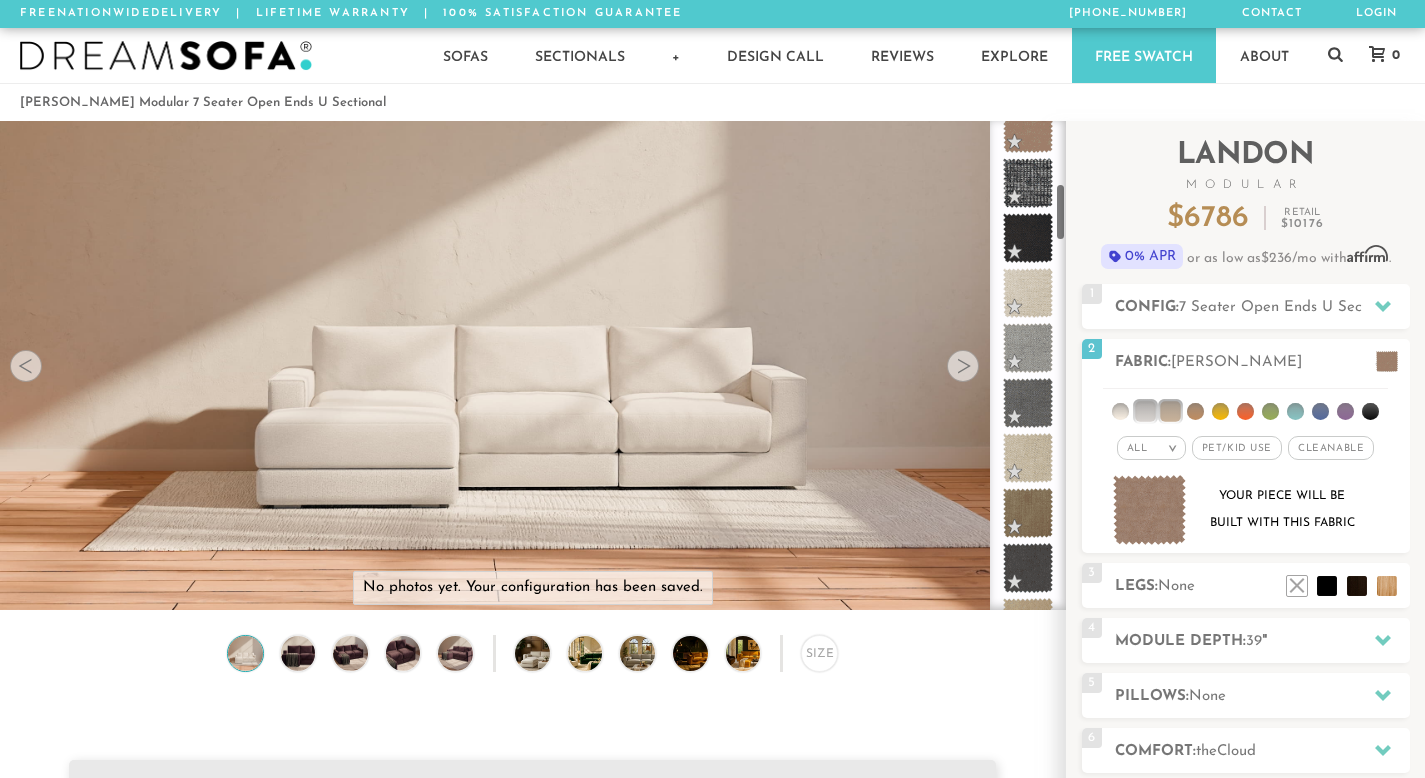 scroll, scrollTop: 525, scrollLeft: 0, axis: vertical 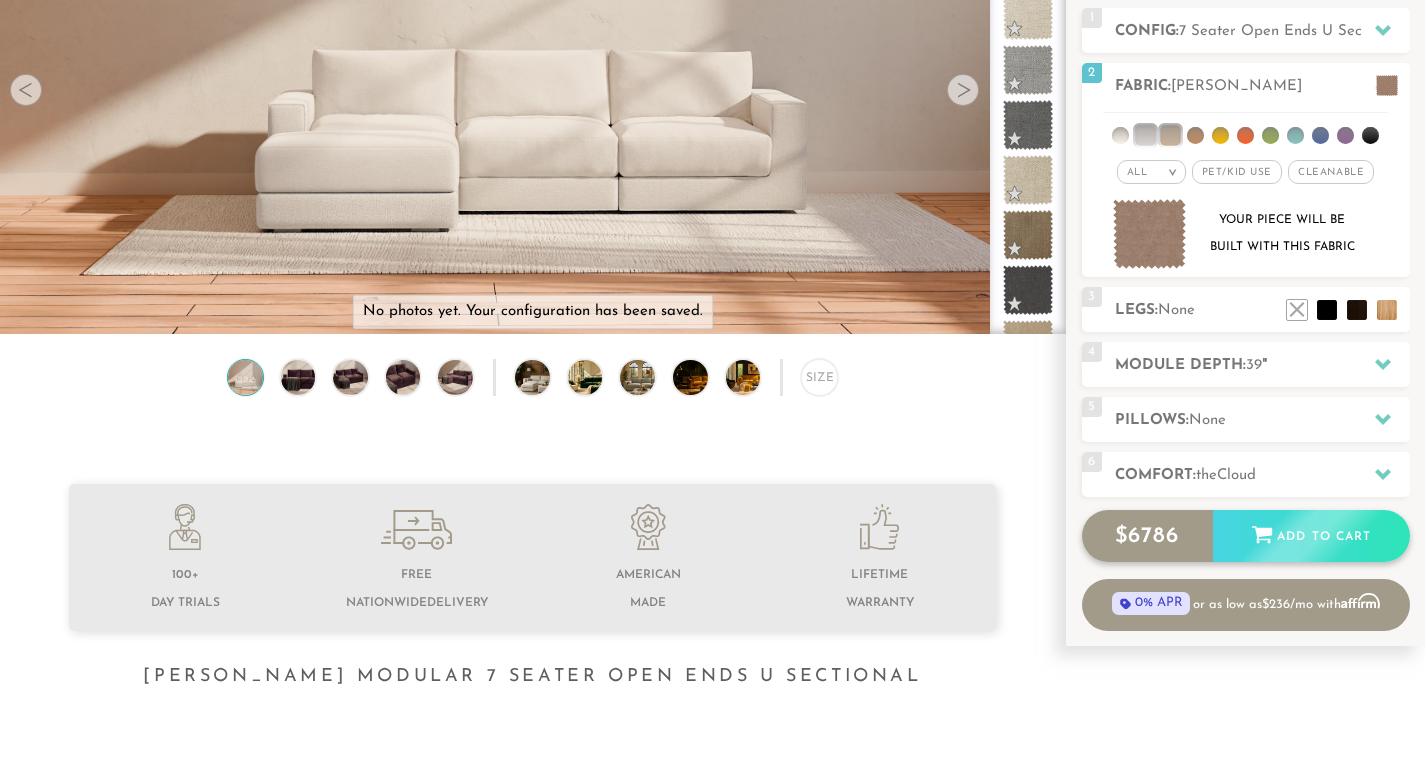 click on "Add to Cart" at bounding box center [1311, 537] 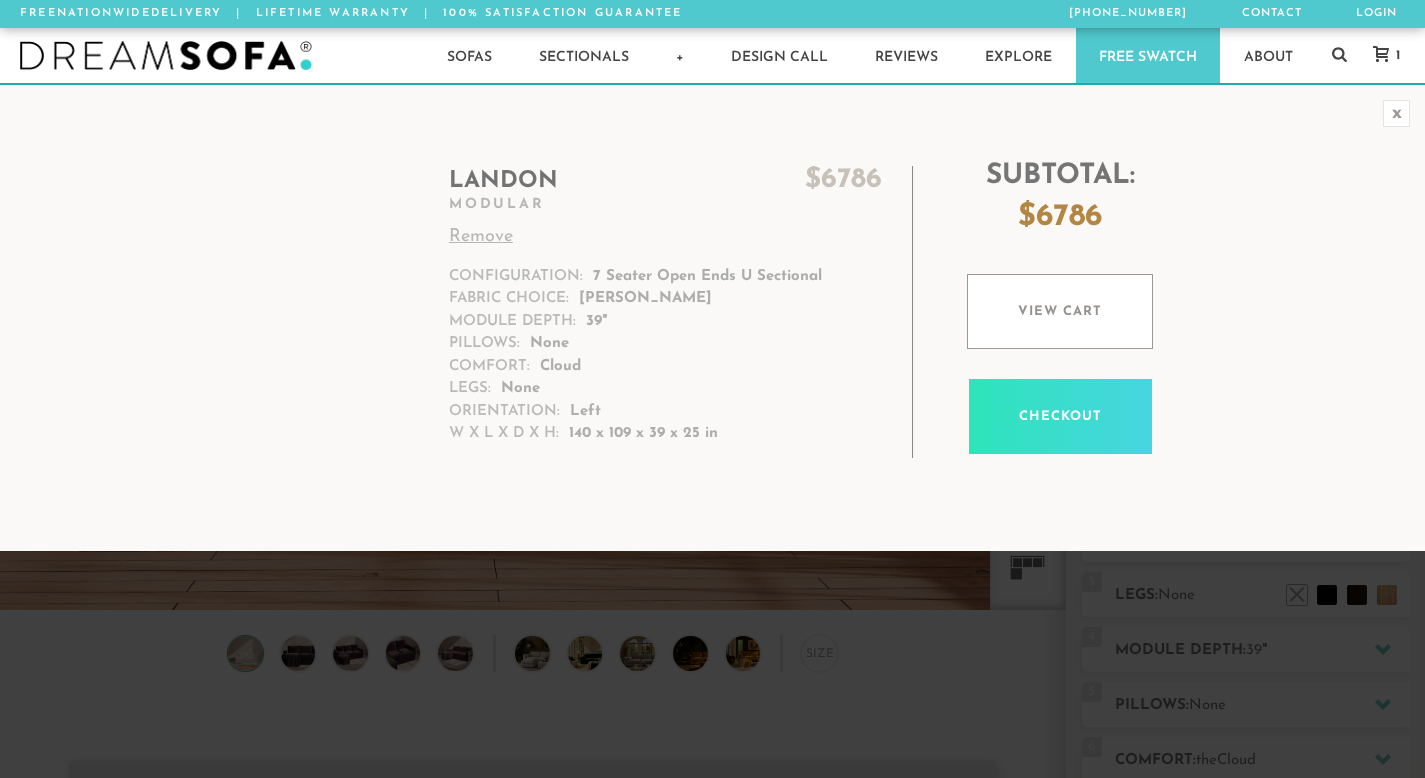scroll, scrollTop: 0, scrollLeft: 0, axis: both 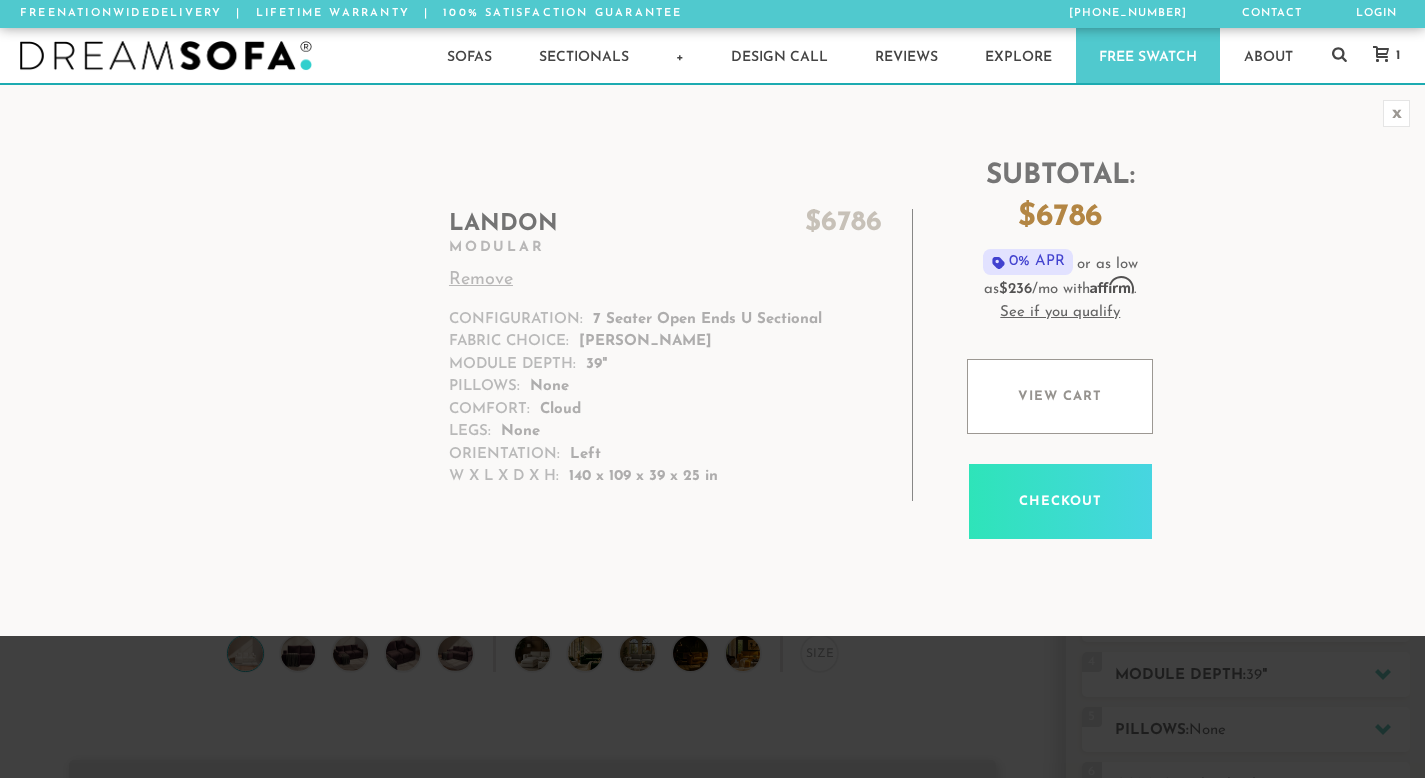 click on "Checkout" at bounding box center (1060, 501) 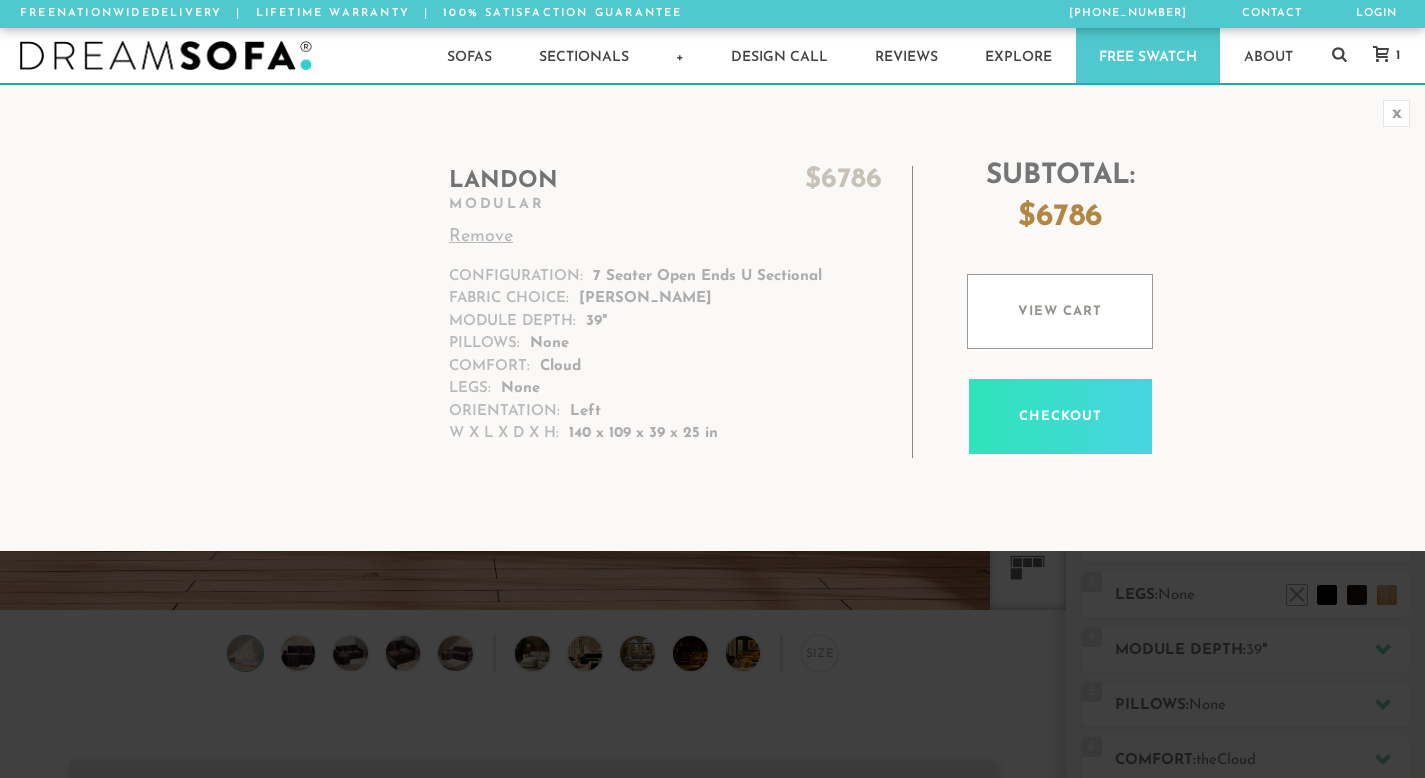 scroll, scrollTop: 0, scrollLeft: 0, axis: both 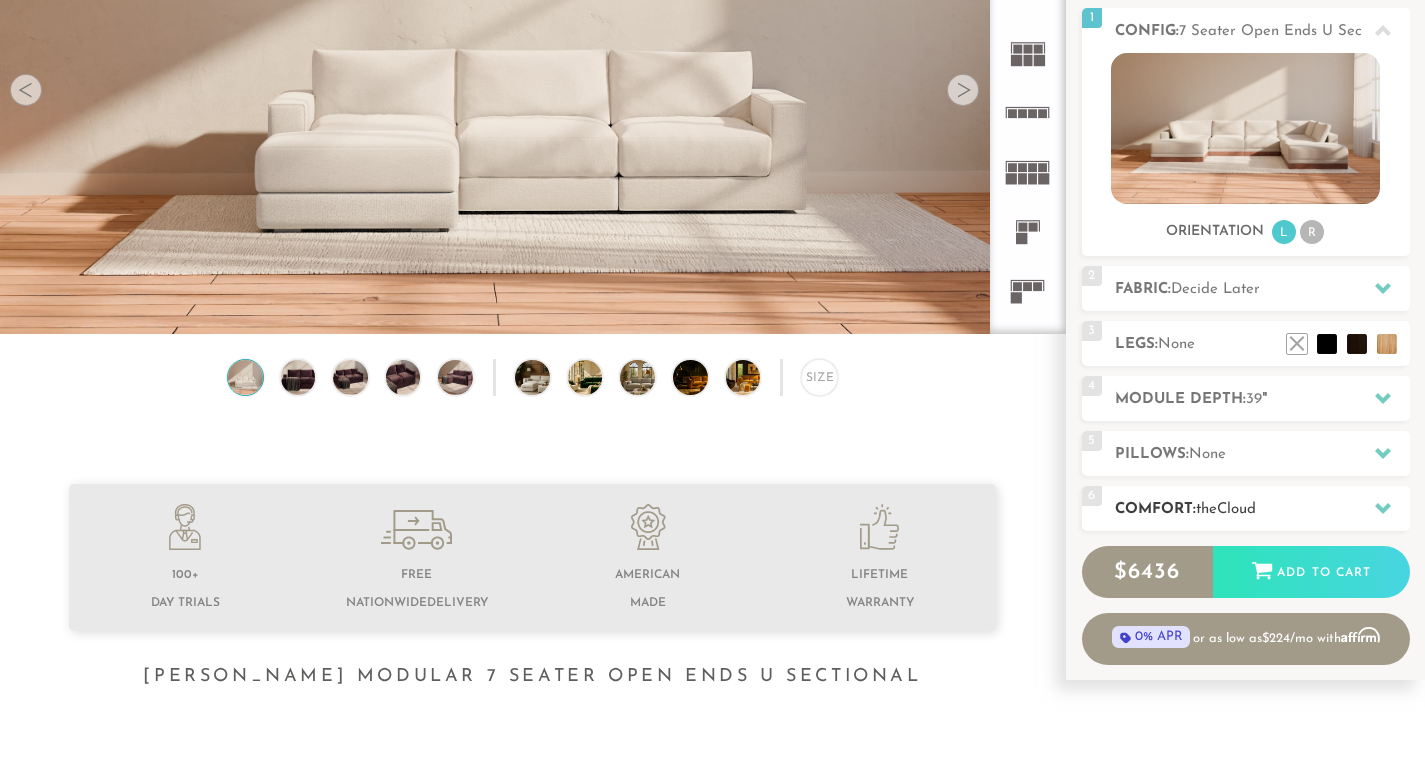 click on "the" at bounding box center [1206, 509] 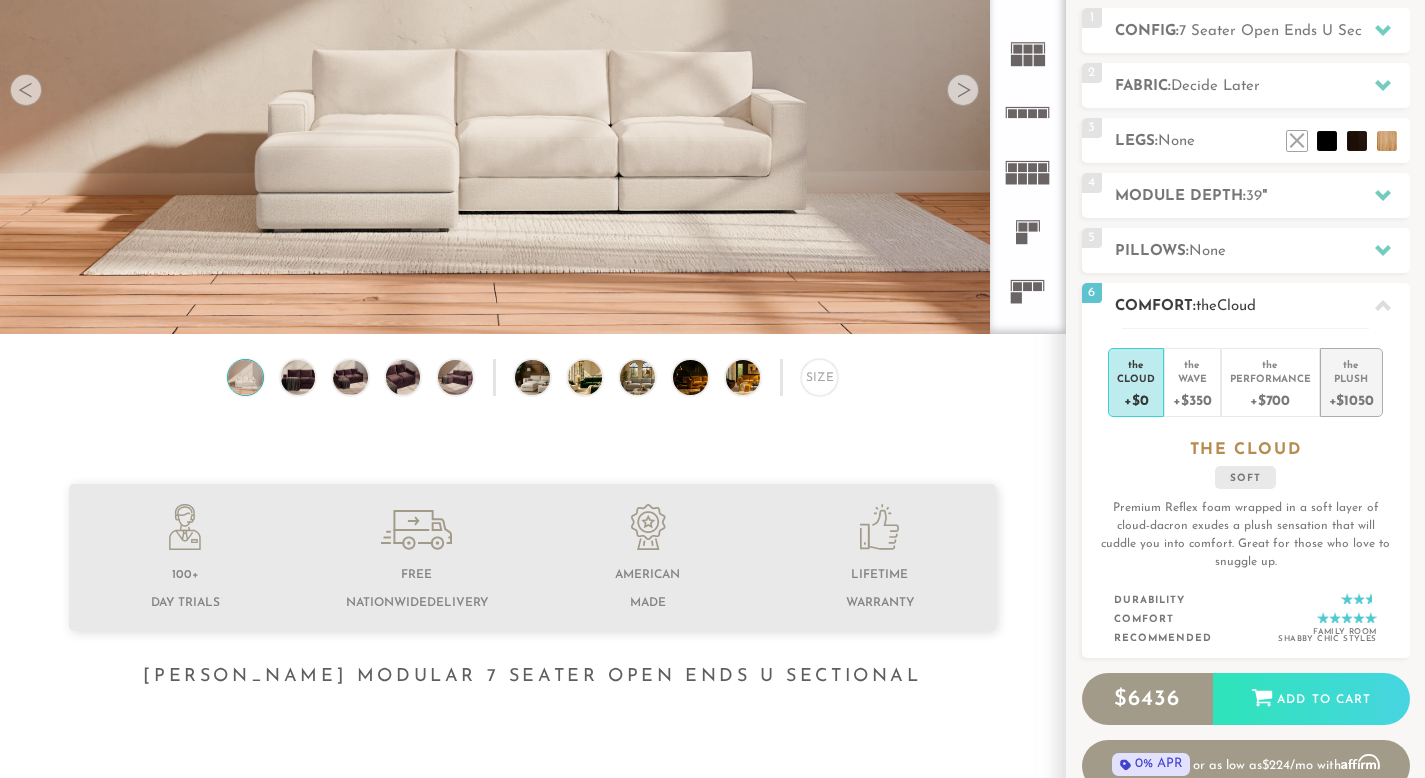 click on "+$1050" at bounding box center [1351, 399] 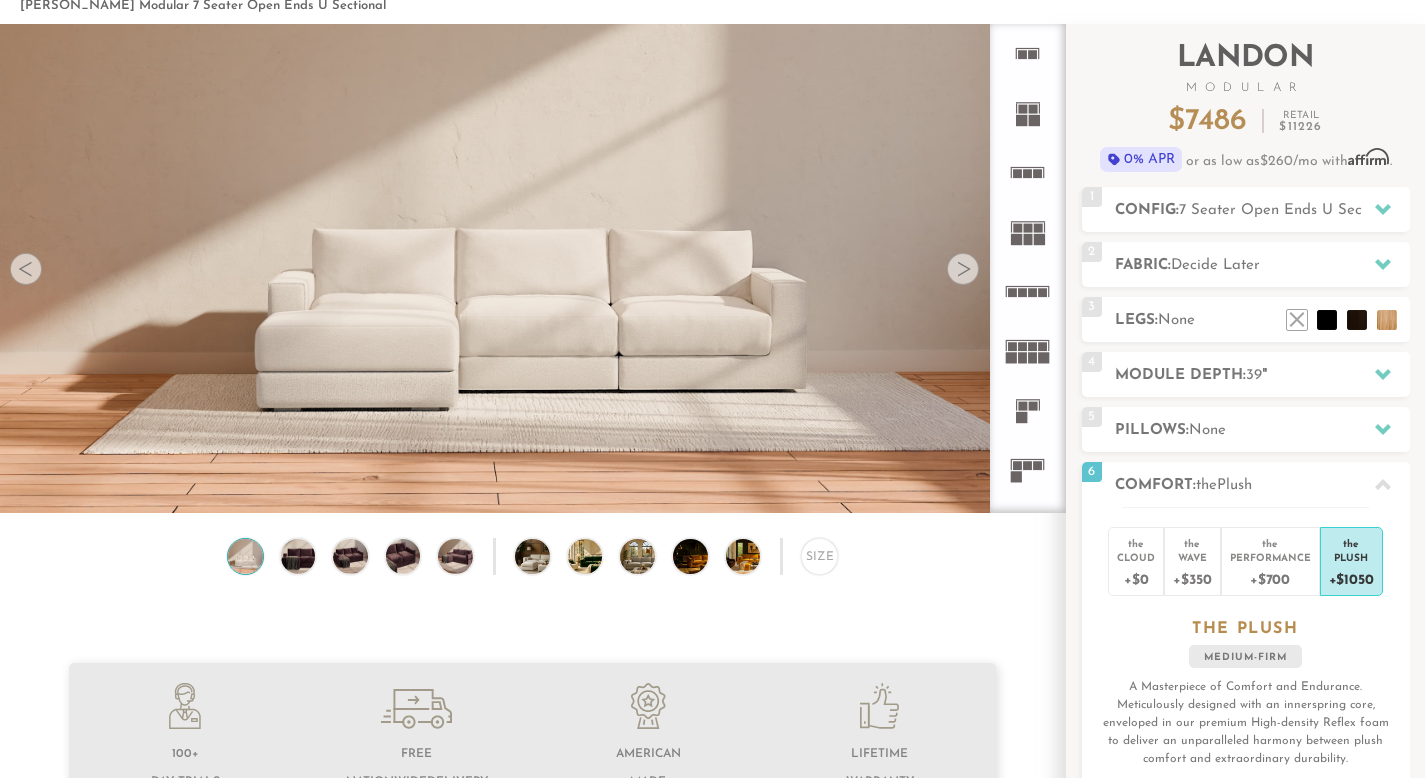 scroll, scrollTop: 46, scrollLeft: 0, axis: vertical 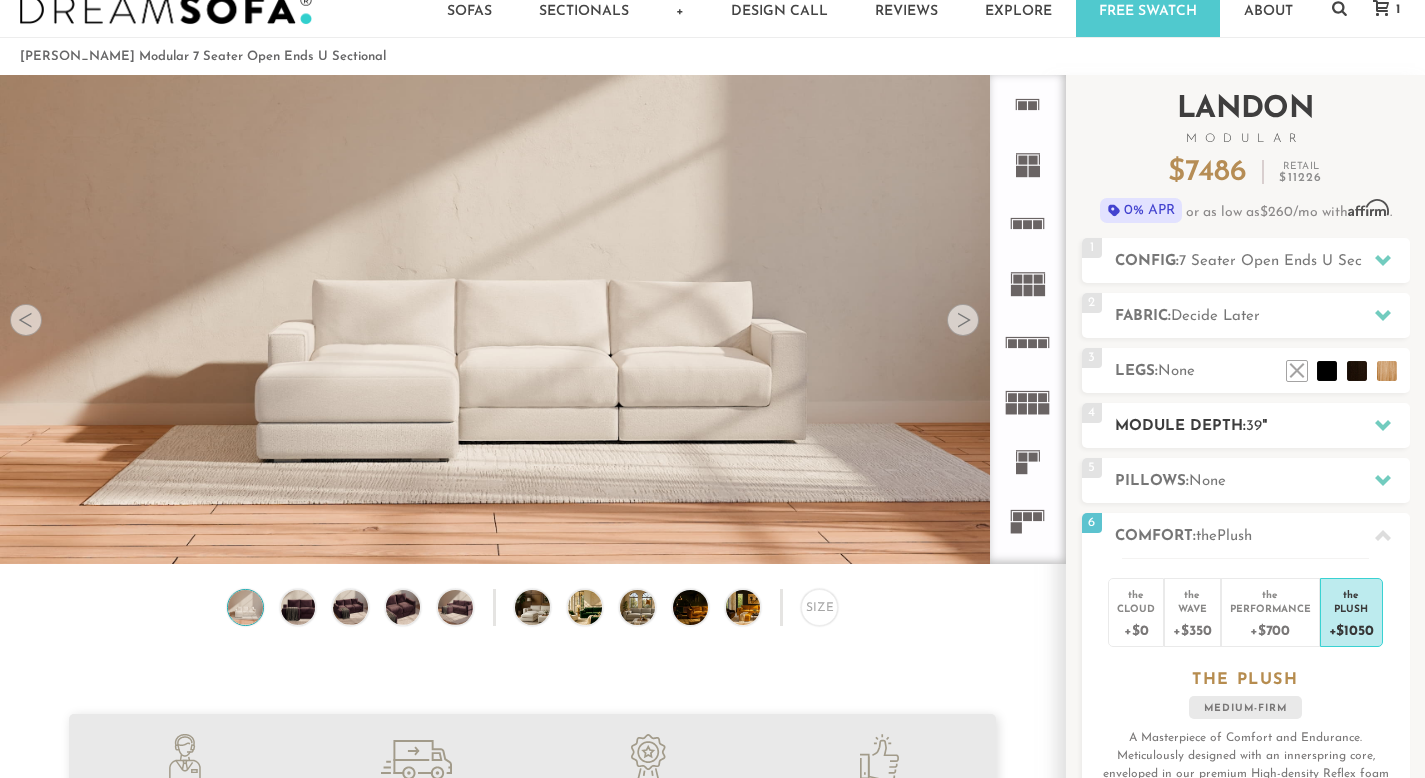 click on "4
Module Depth:  39 "" at bounding box center [1246, 425] 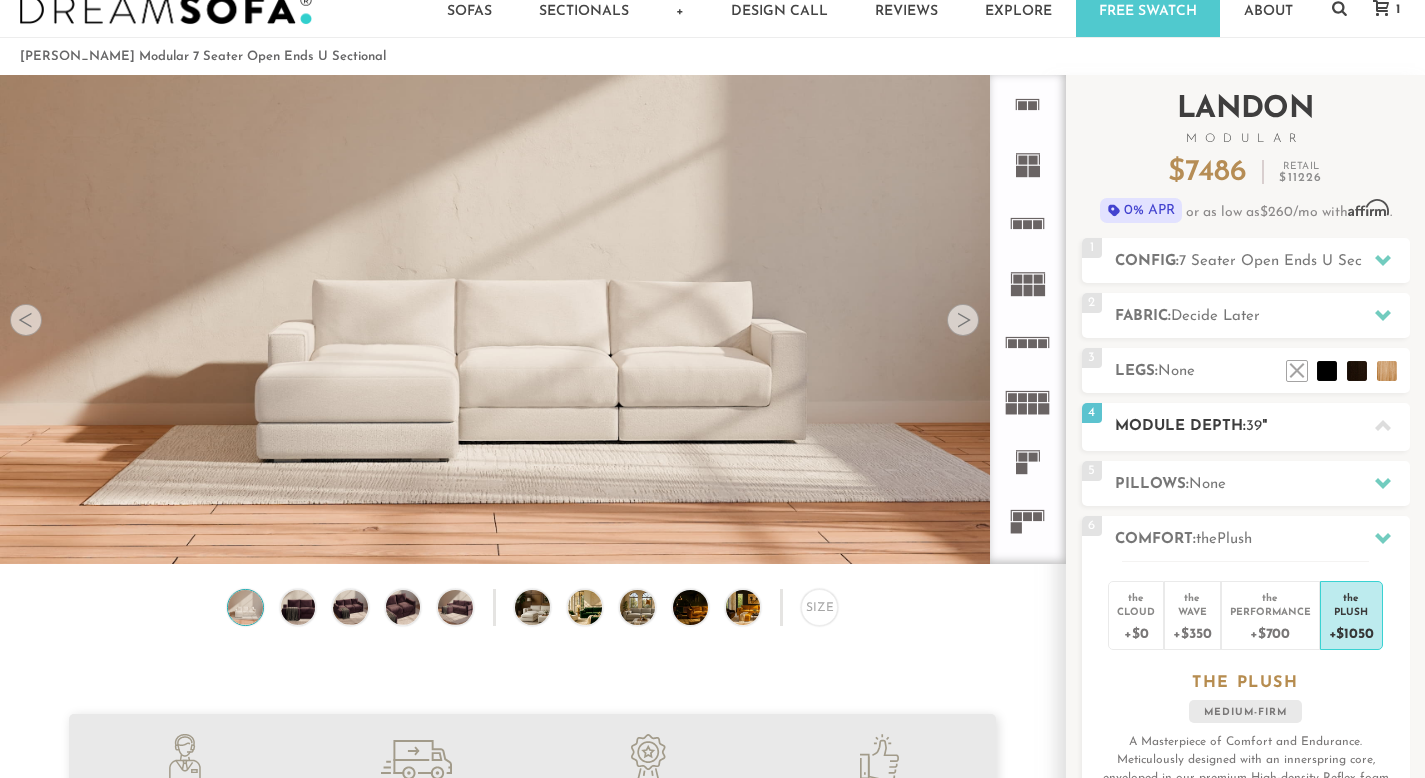 click on "4
Module Depth:  39 "" at bounding box center [1246, 425] 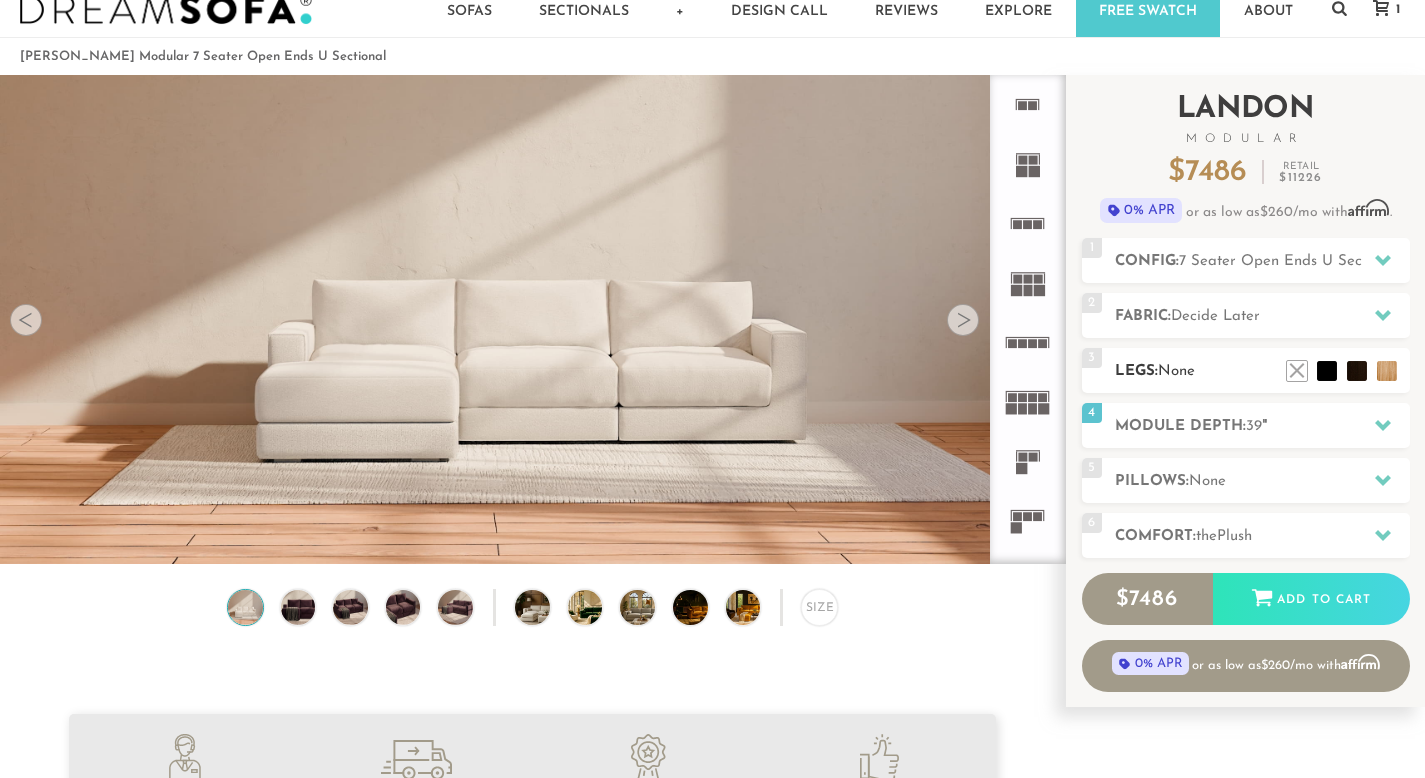 click on "Legs:  None" at bounding box center [1262, 371] 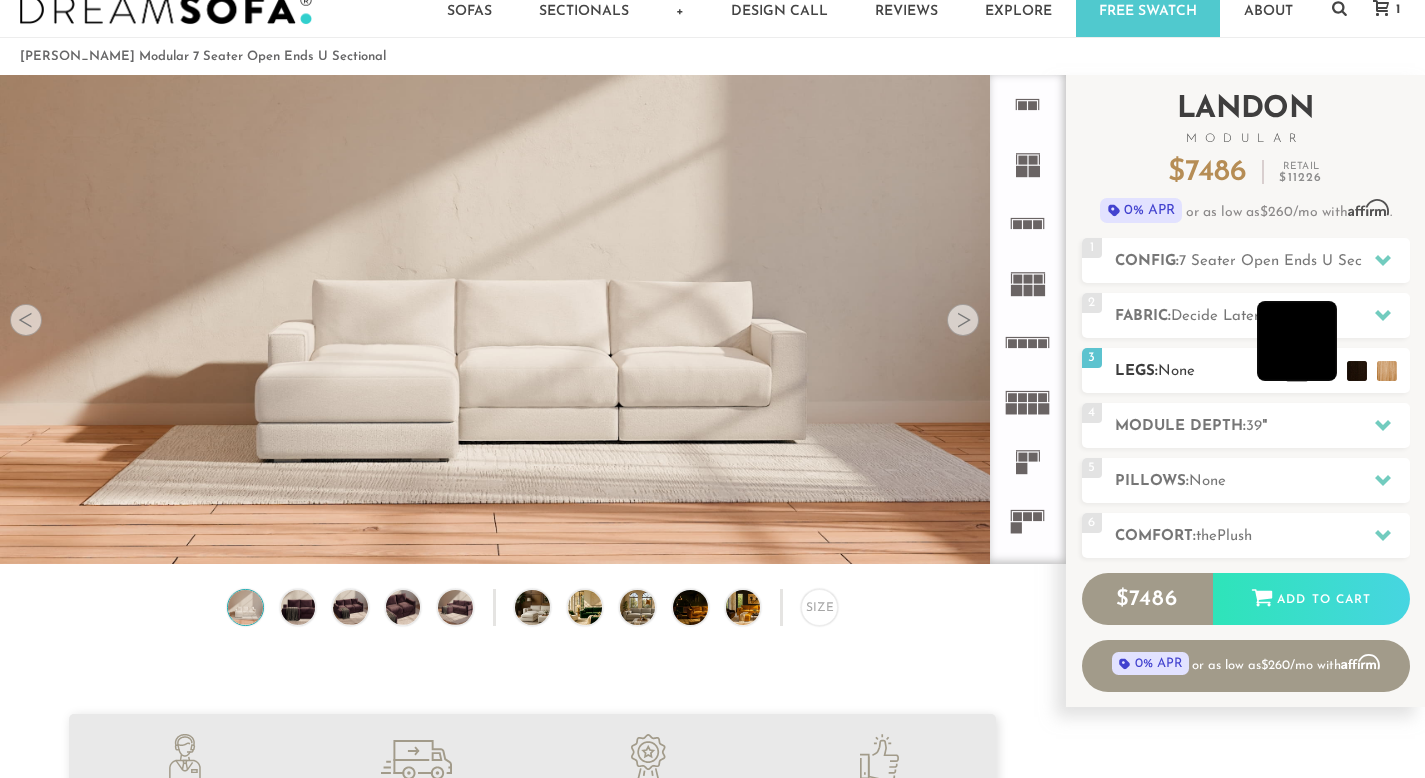 click at bounding box center (1297, 341) 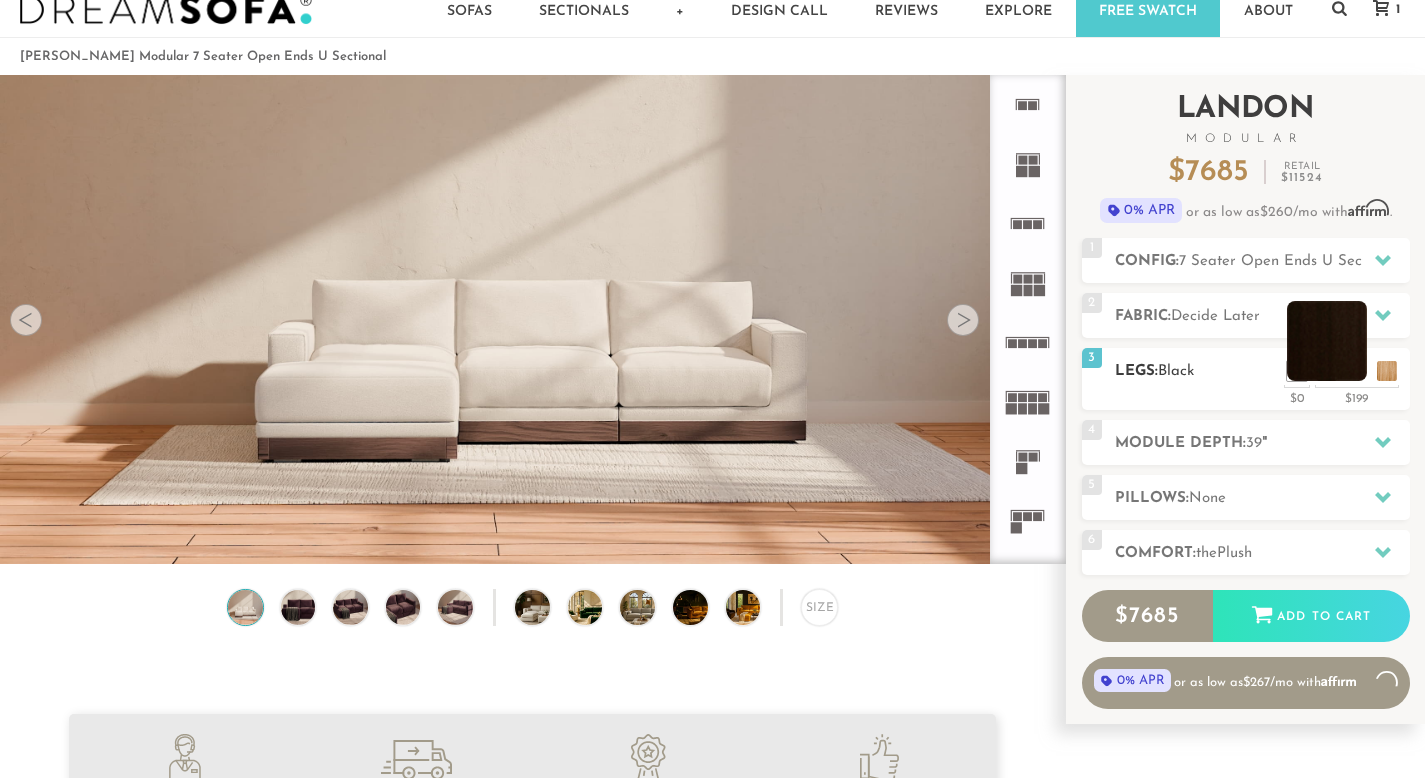 click at bounding box center (1327, 341) 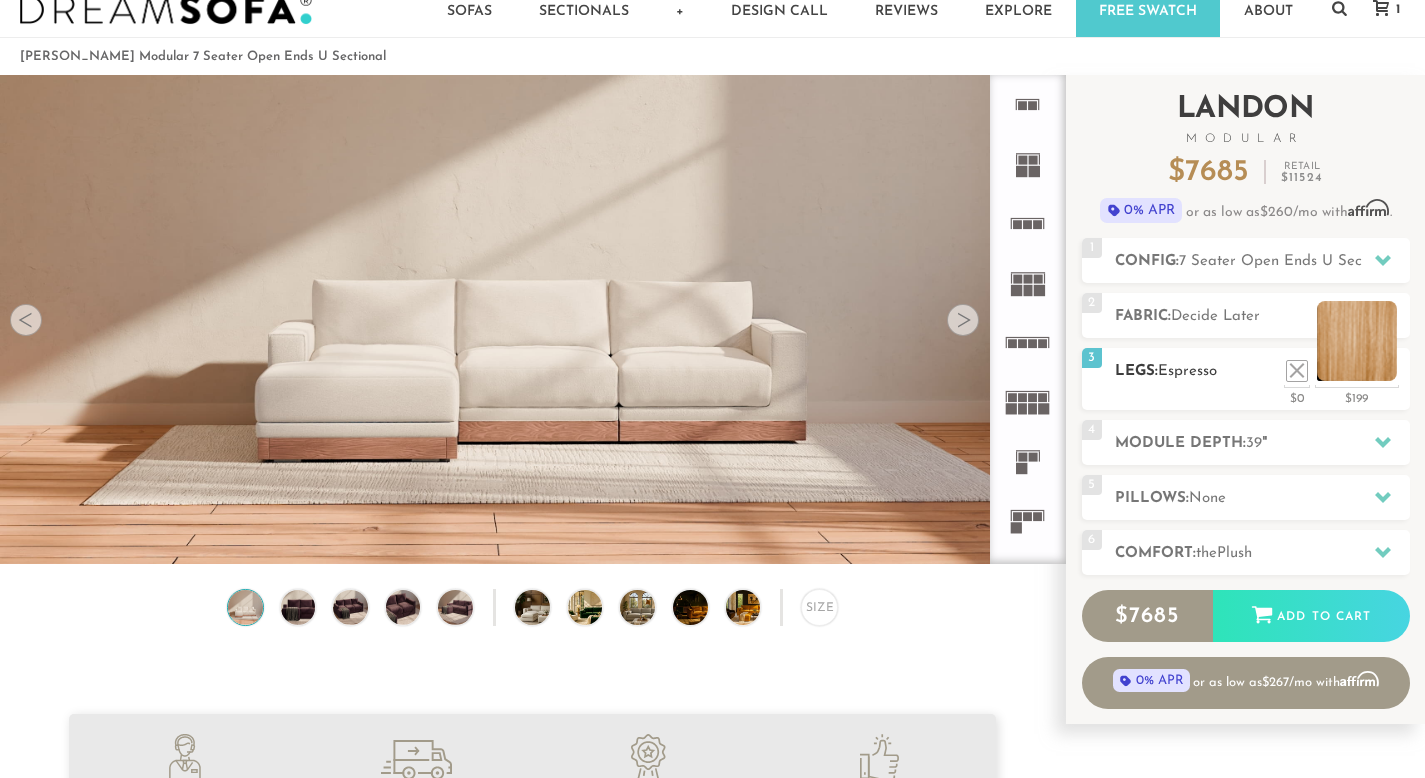 click at bounding box center [1357, 341] 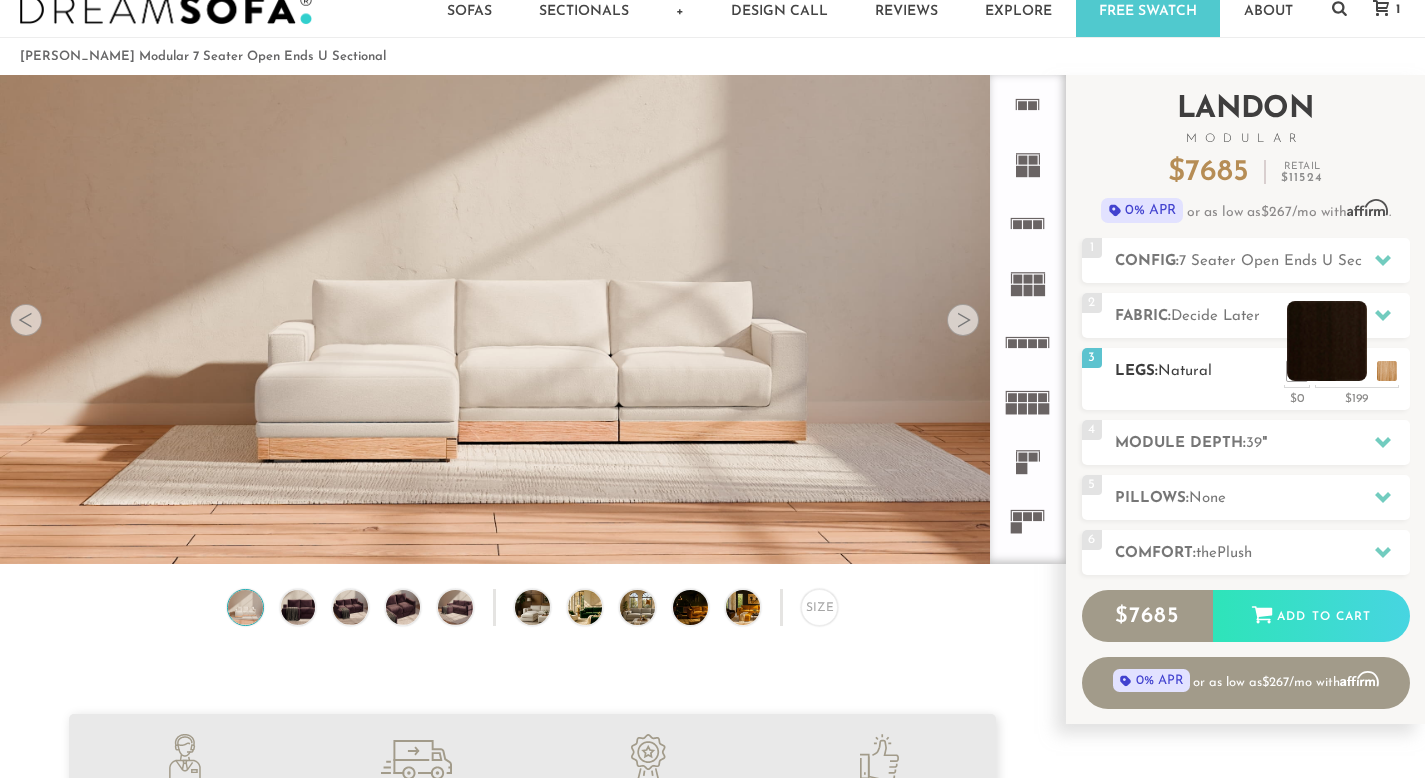 click at bounding box center [1327, 341] 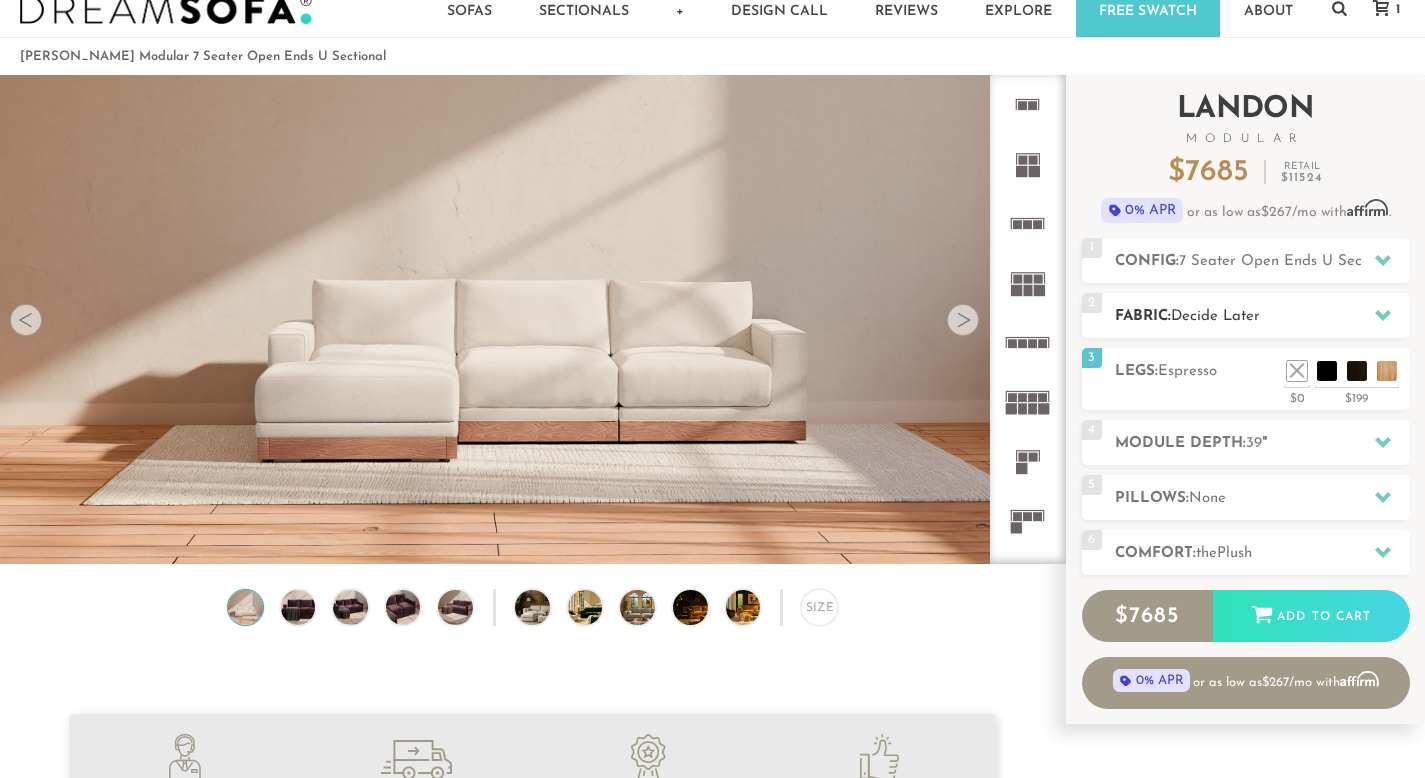 click on "Fabric:  Decide Later" at bounding box center [1262, 316] 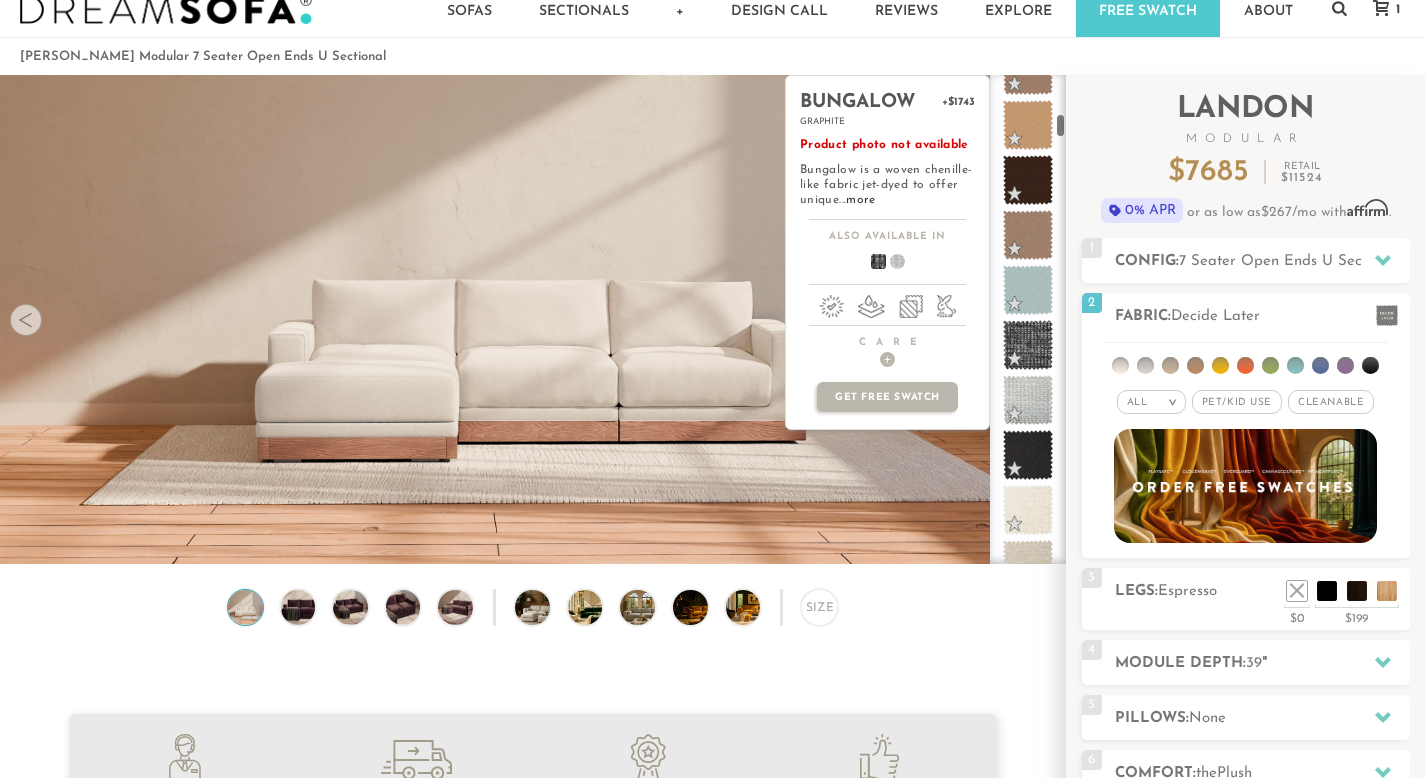 scroll, scrollTop: 940, scrollLeft: 0, axis: vertical 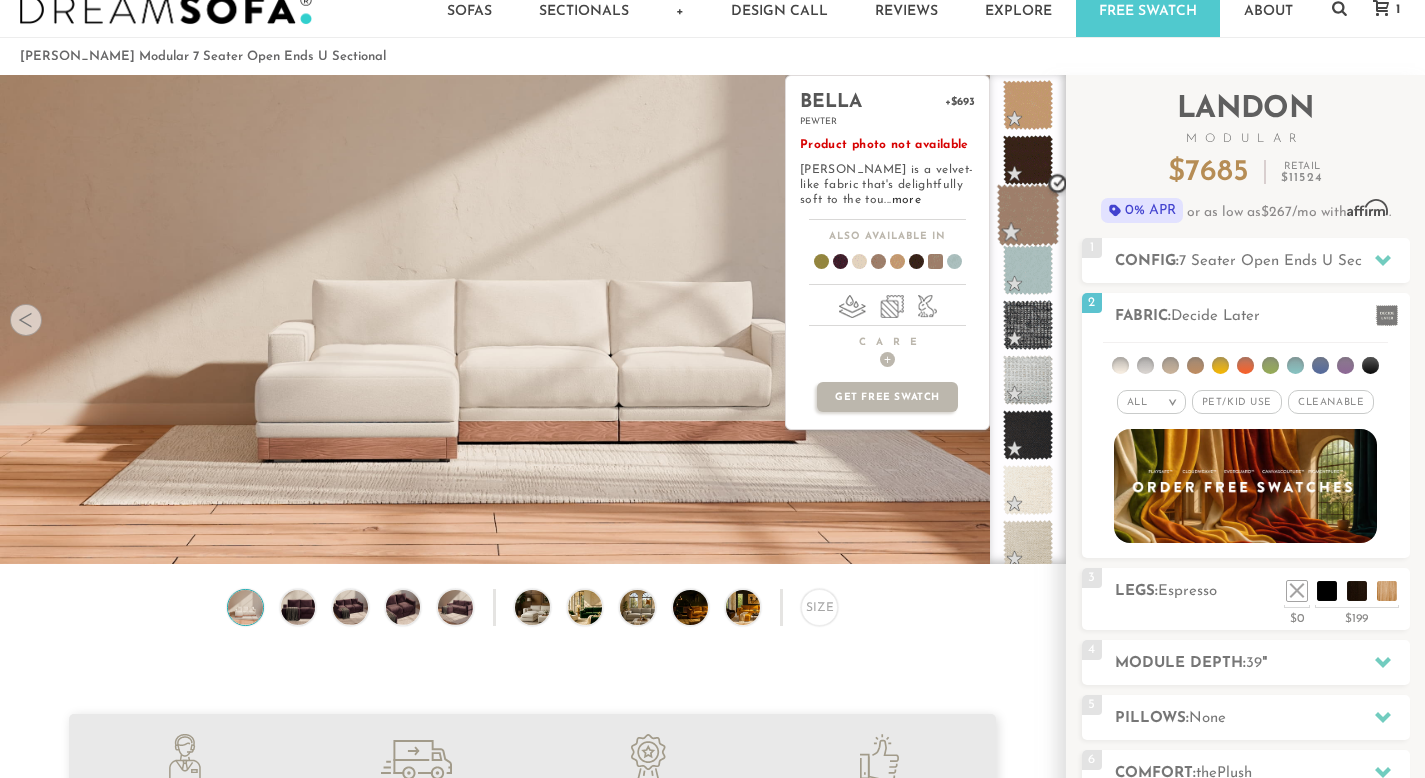 click at bounding box center (1028, 215) 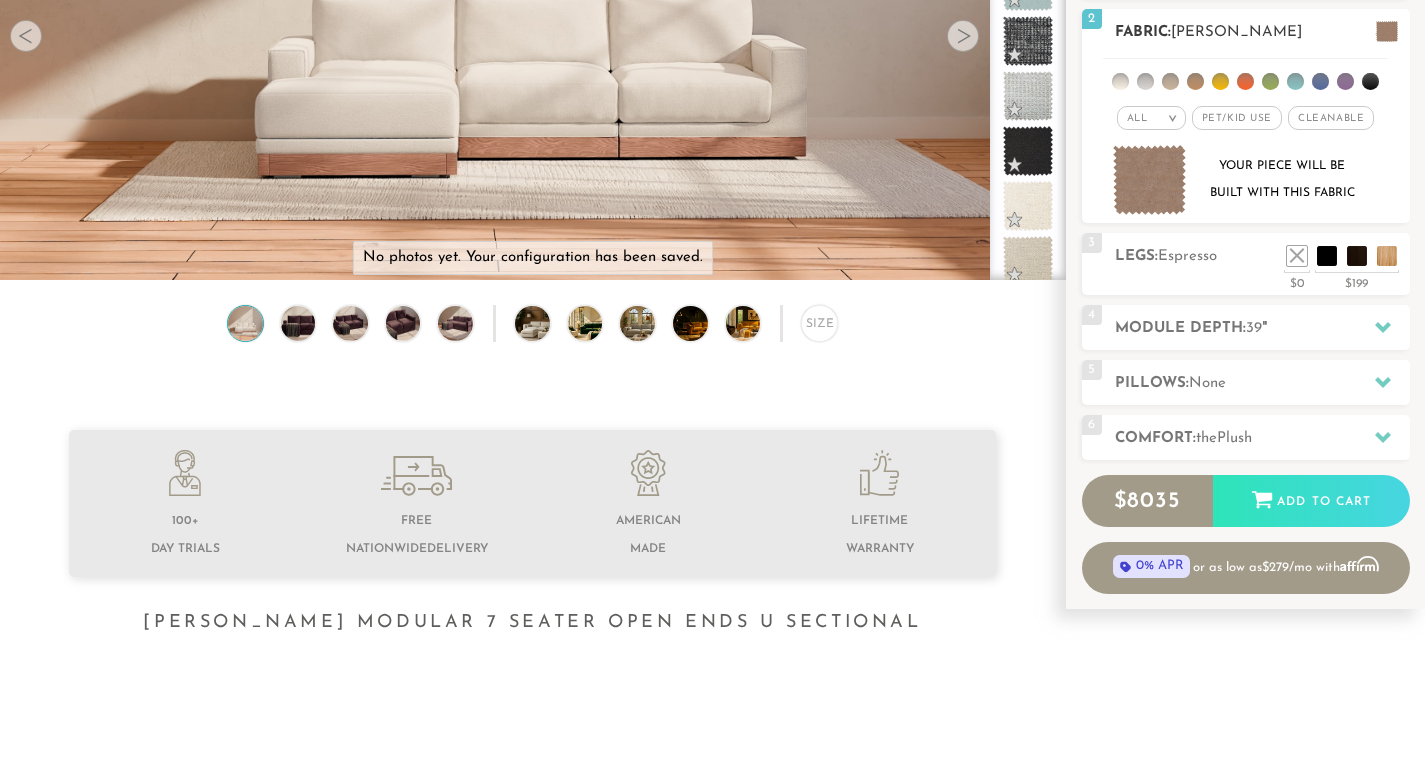 scroll, scrollTop: 367, scrollLeft: 0, axis: vertical 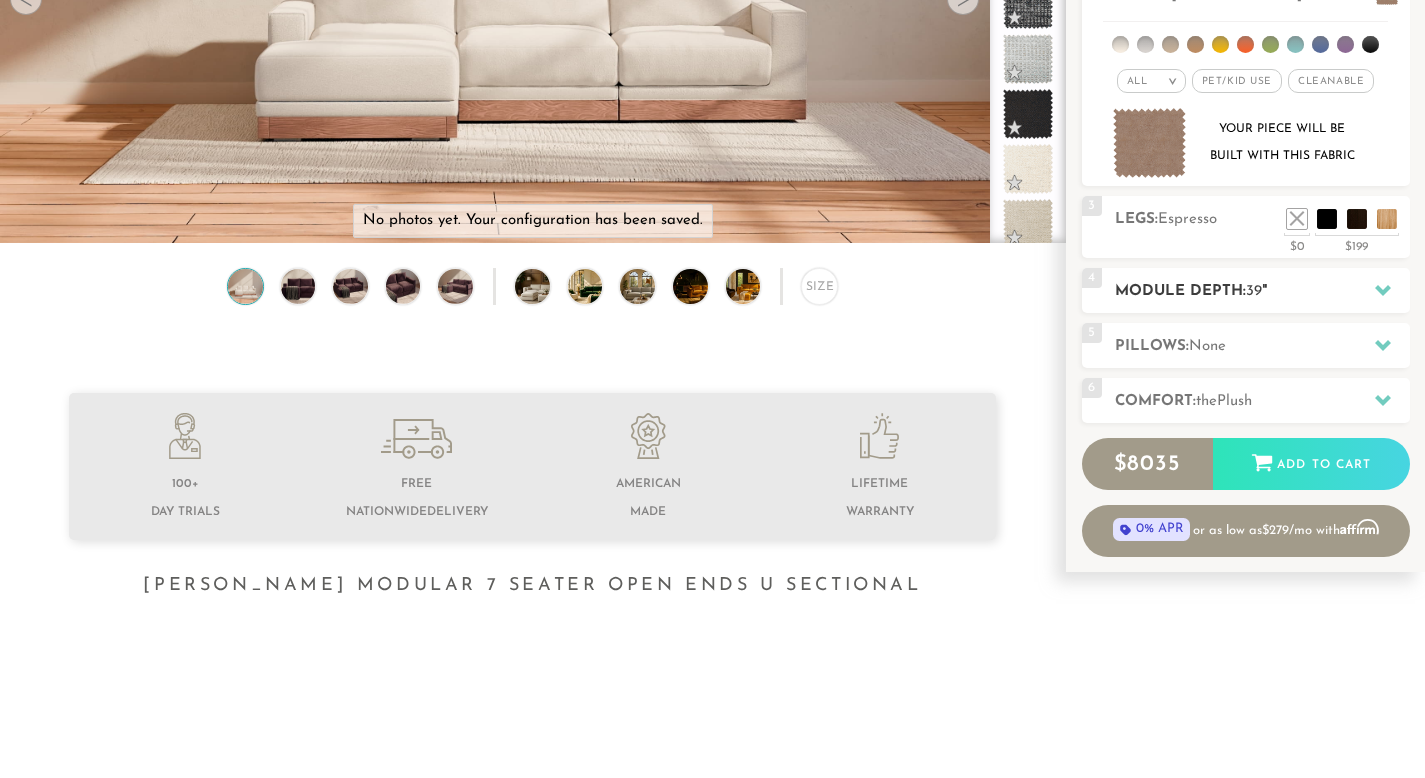 click on "Module Depth:  39 "" at bounding box center (1262, 291) 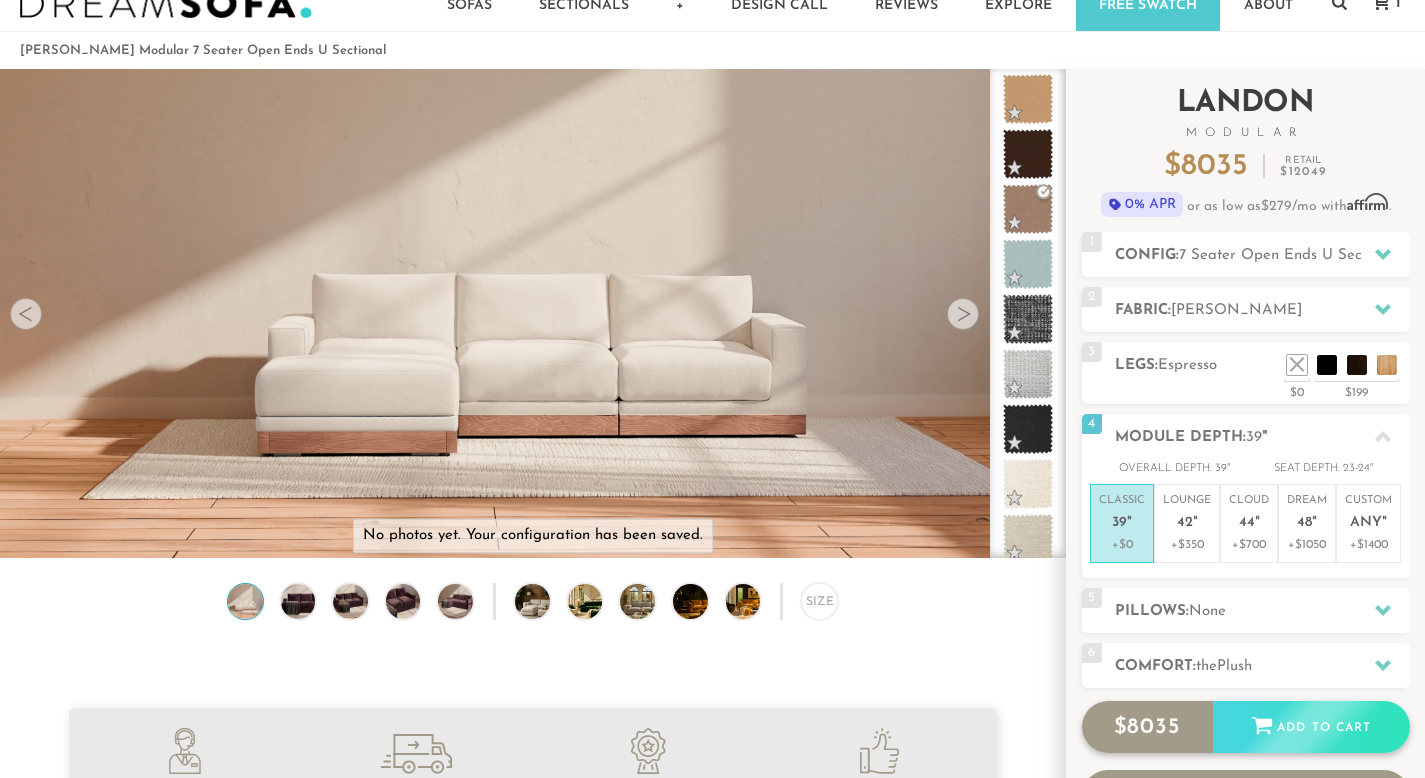 scroll, scrollTop: 0, scrollLeft: 0, axis: both 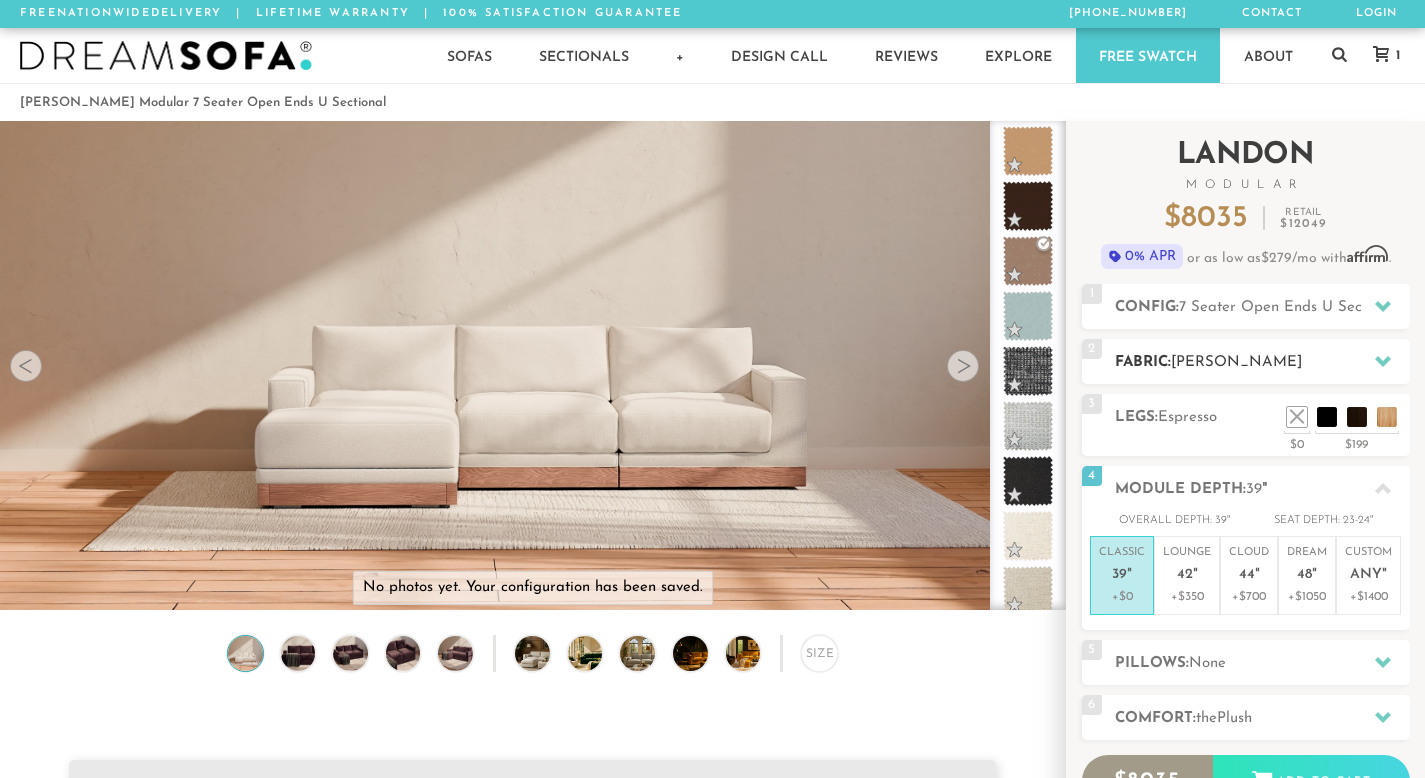 click on "[PERSON_NAME]" at bounding box center (1236, 362) 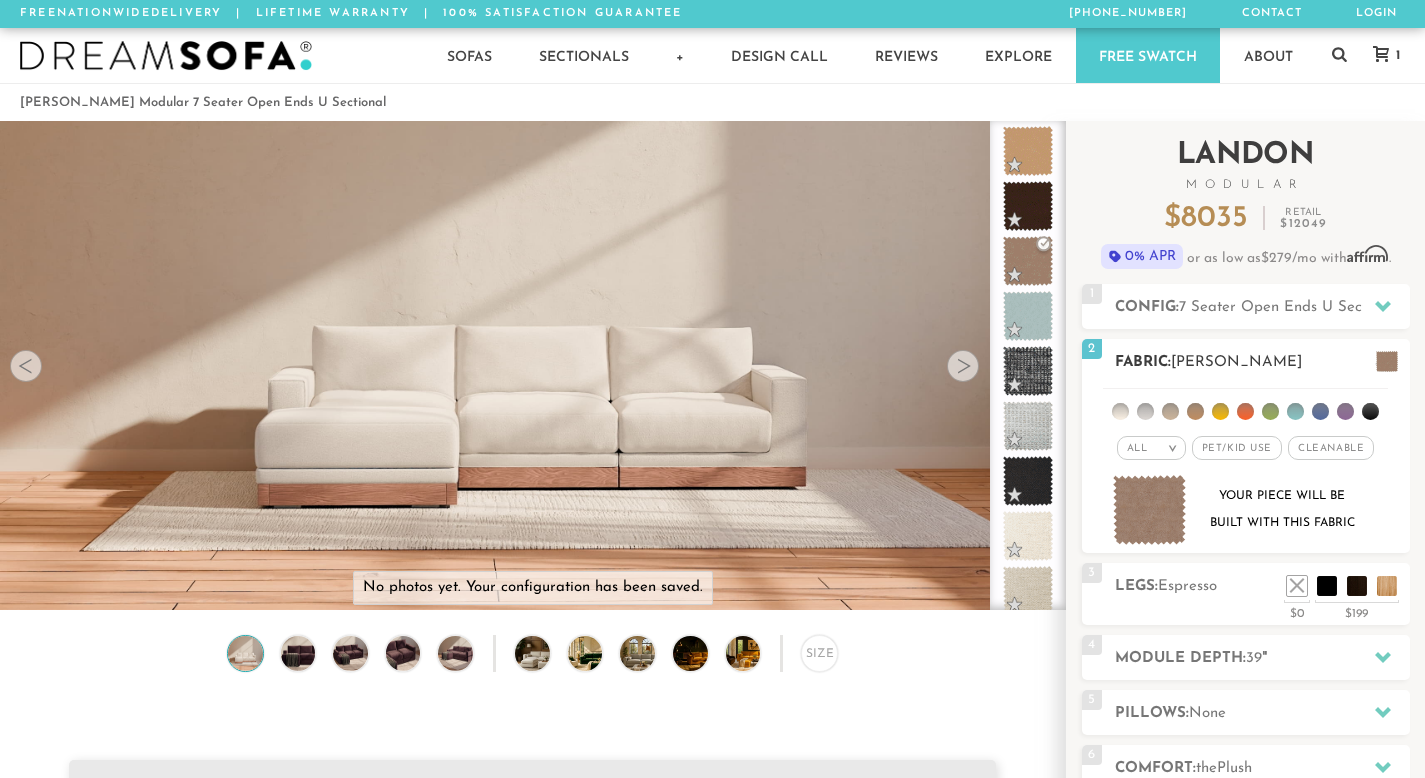 click on "[PERSON_NAME]" at bounding box center (1236, 362) 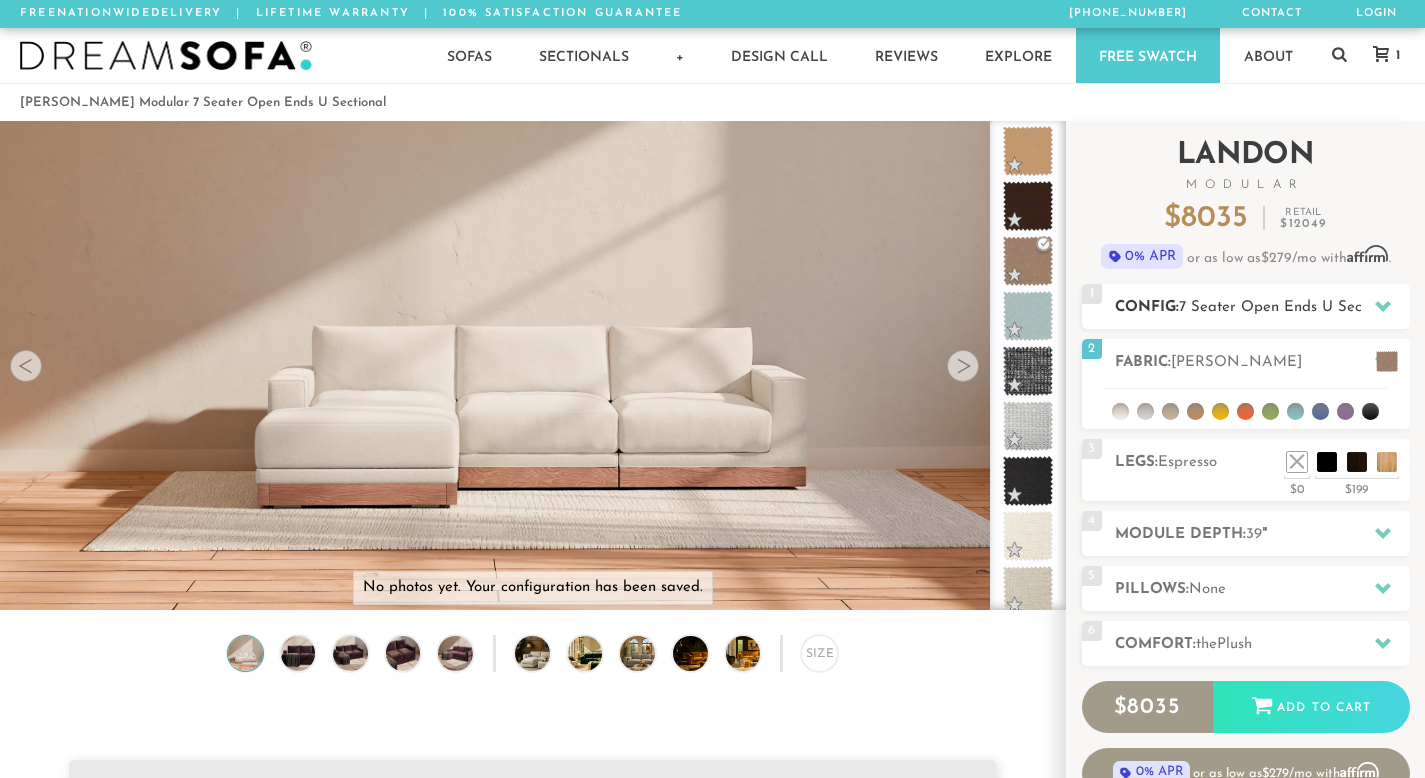 click on "7 Seater Open Ends U Sectional" at bounding box center [1289, 307] 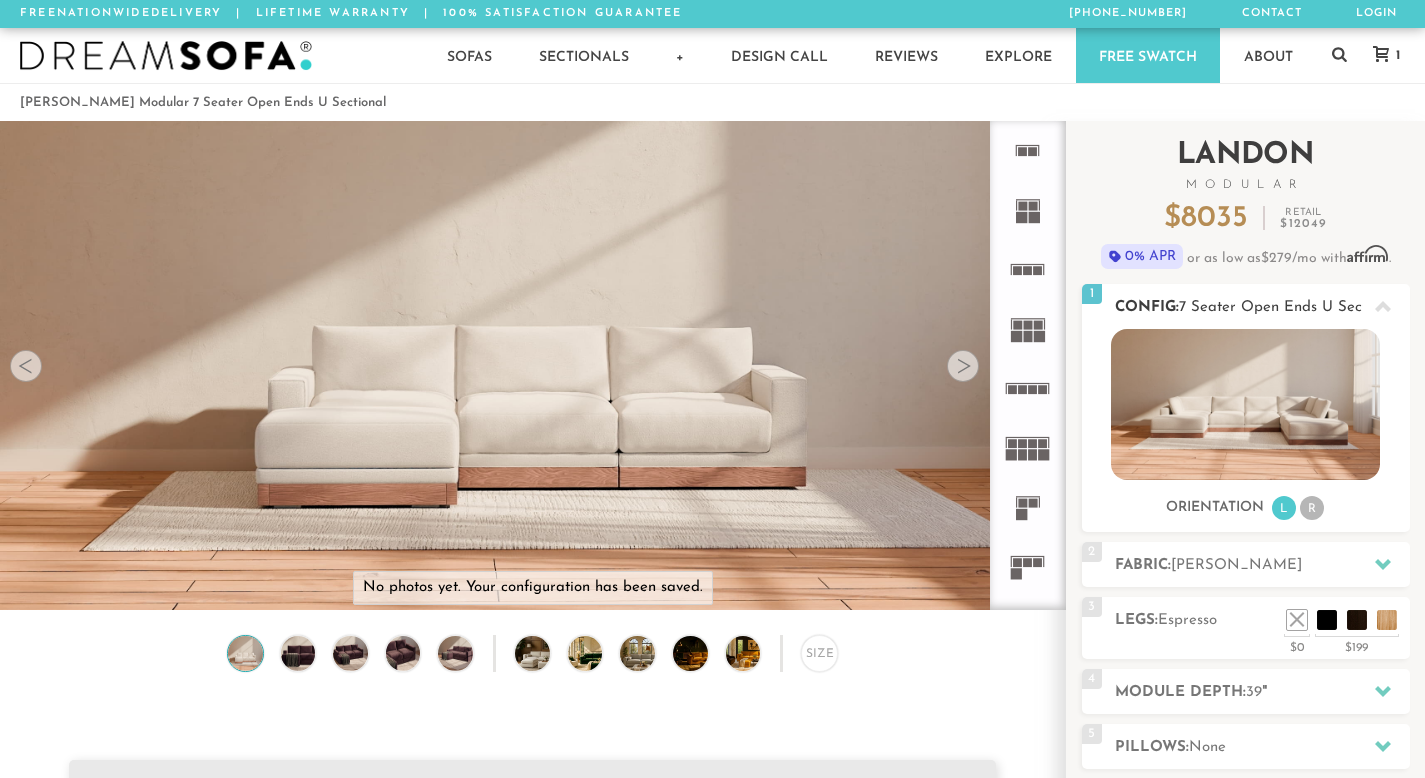 click on "7 Seater Open Ends U Sectional" at bounding box center [1289, 307] 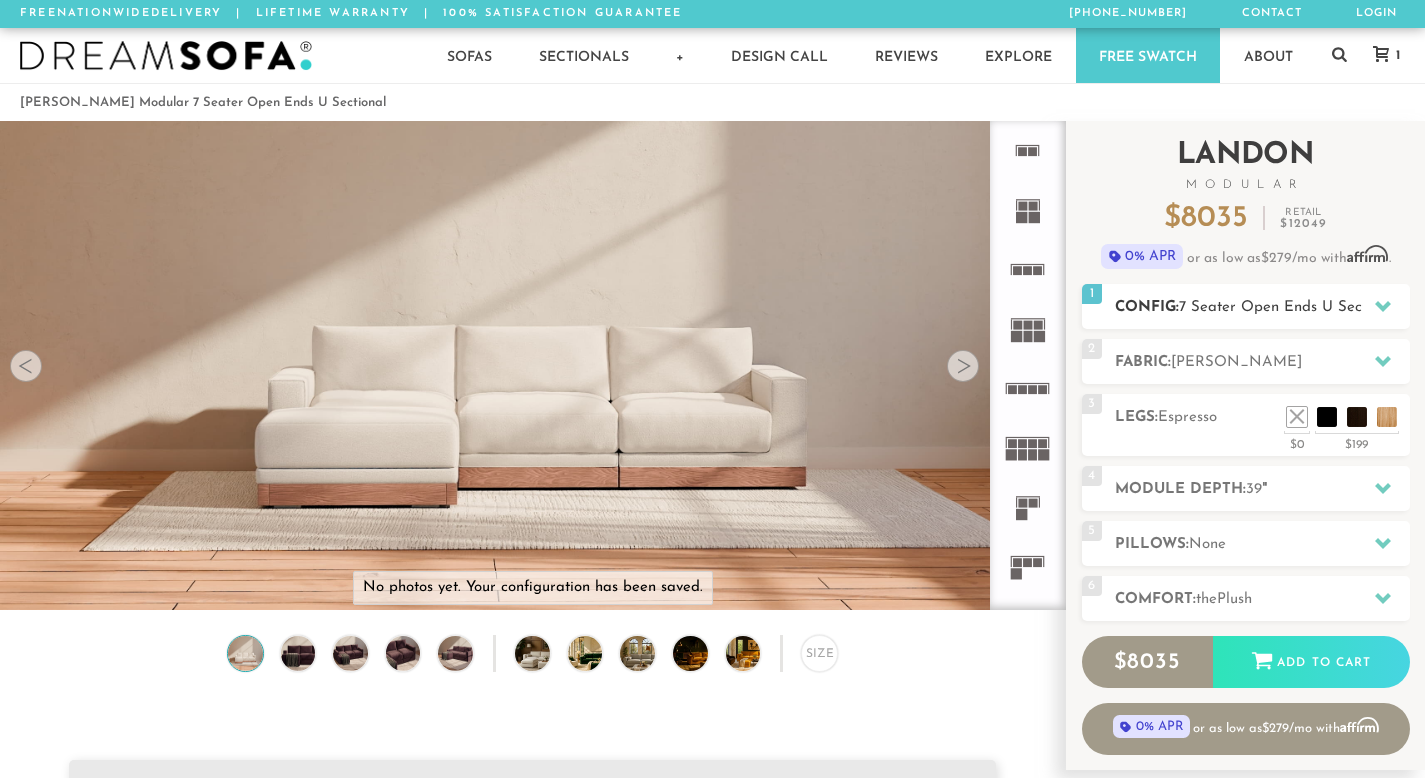 click on "7 Seater Open Ends U Sectional" at bounding box center (1289, 307) 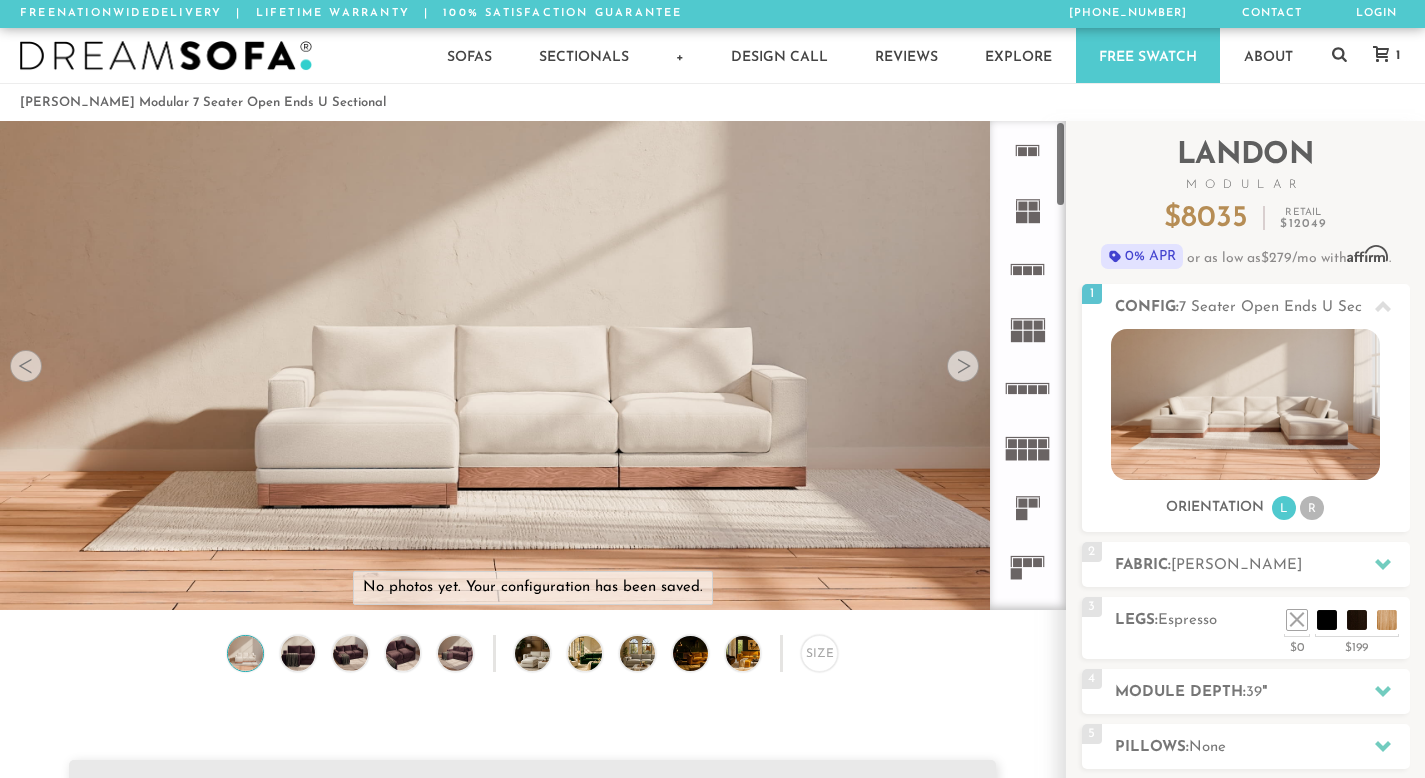 click 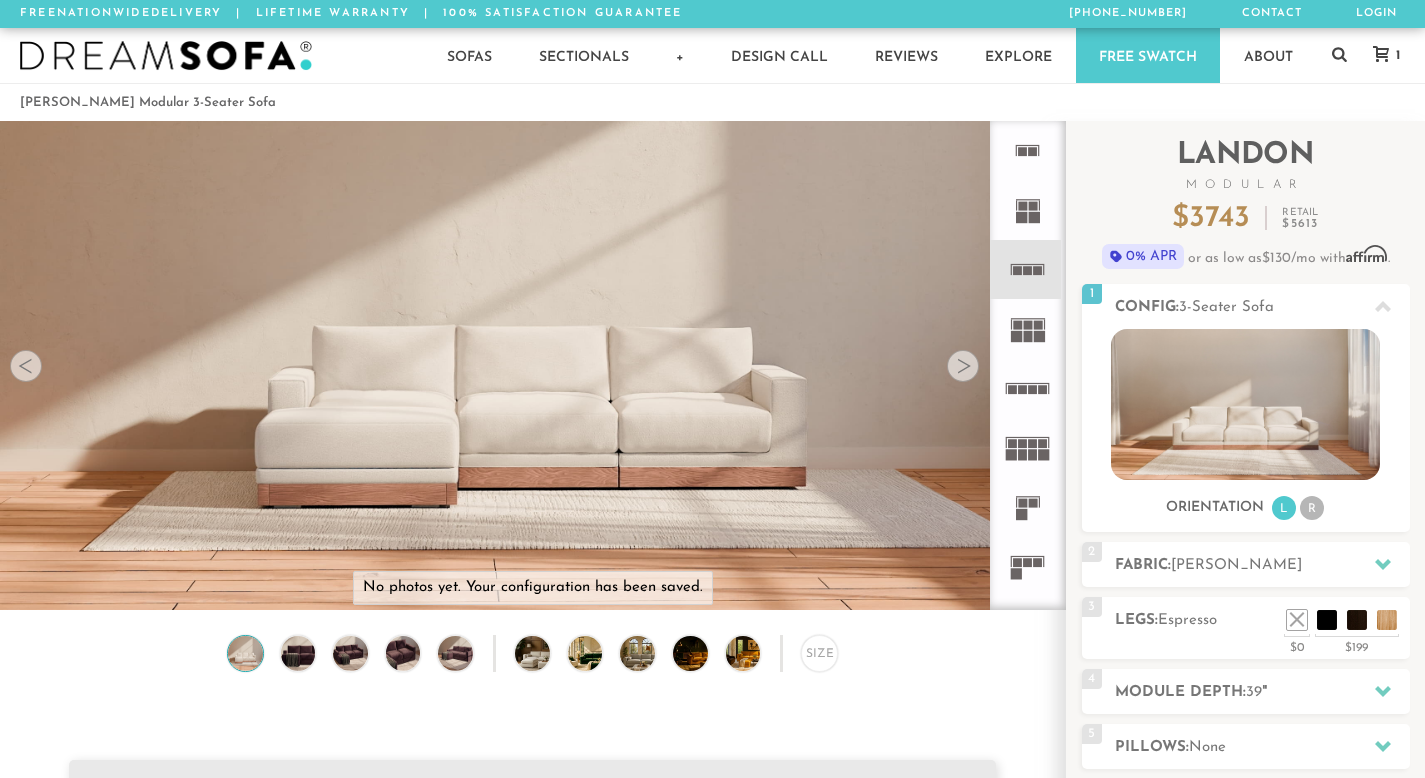 click 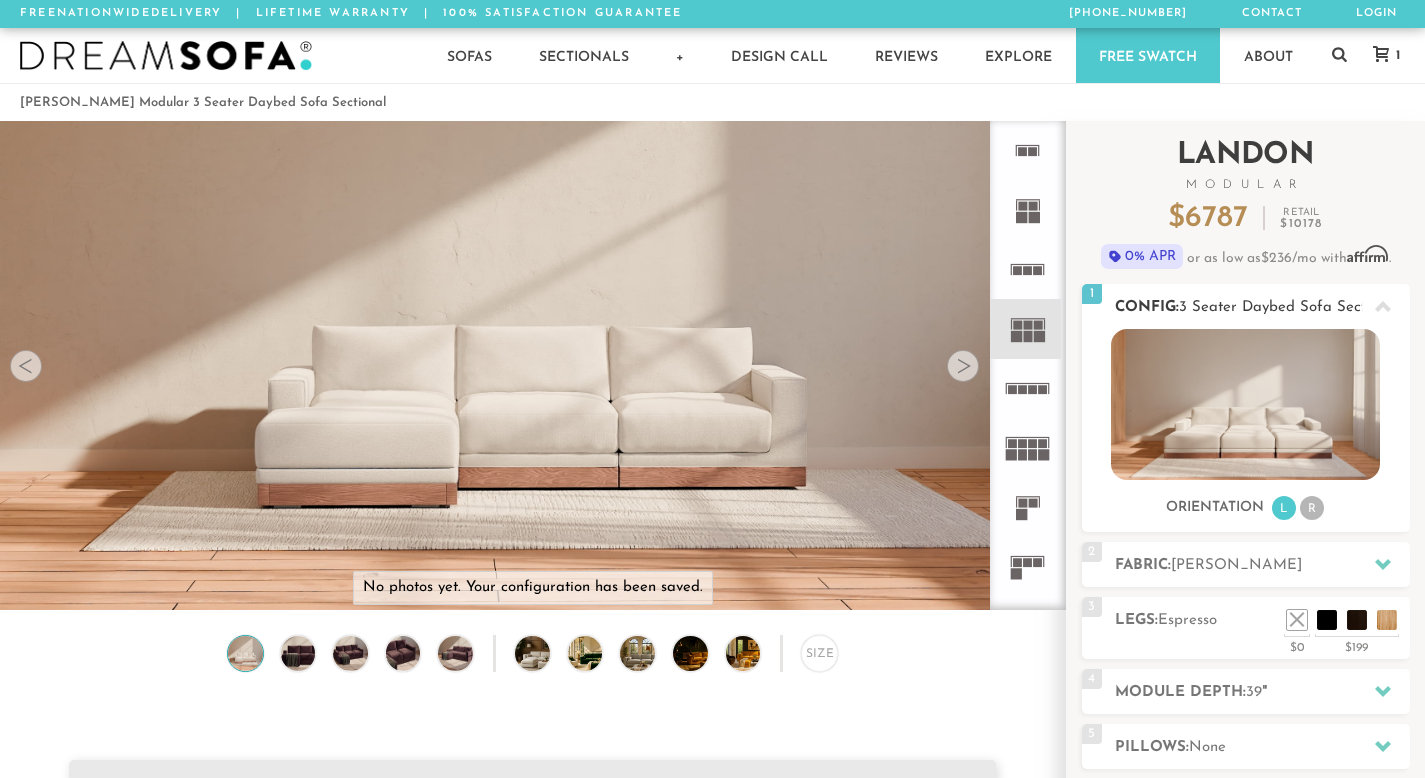 click on "Config:   3 Seater Daybed Sofa Sectional" at bounding box center (1262, 307) 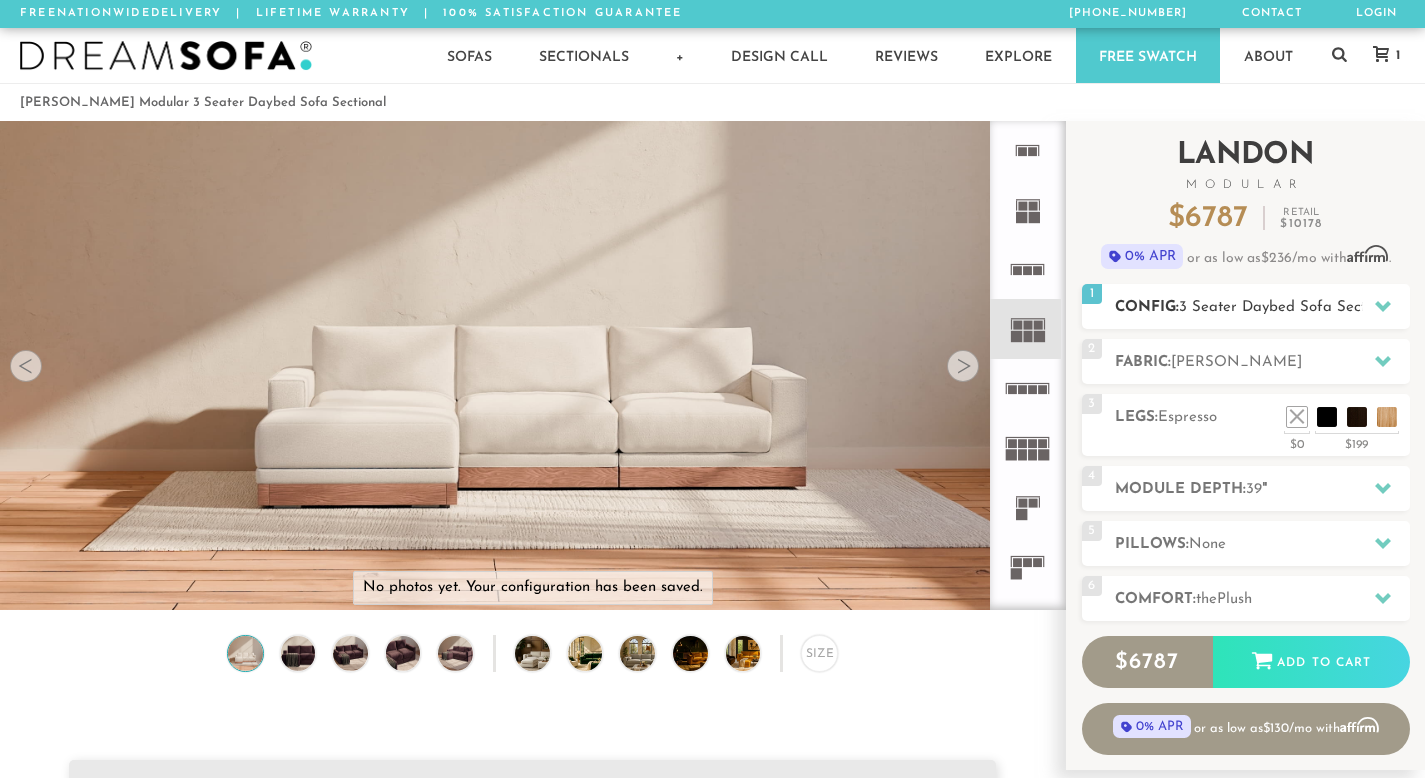 click on "Config:   3 Seater Daybed Sofa Sectional" at bounding box center [1262, 307] 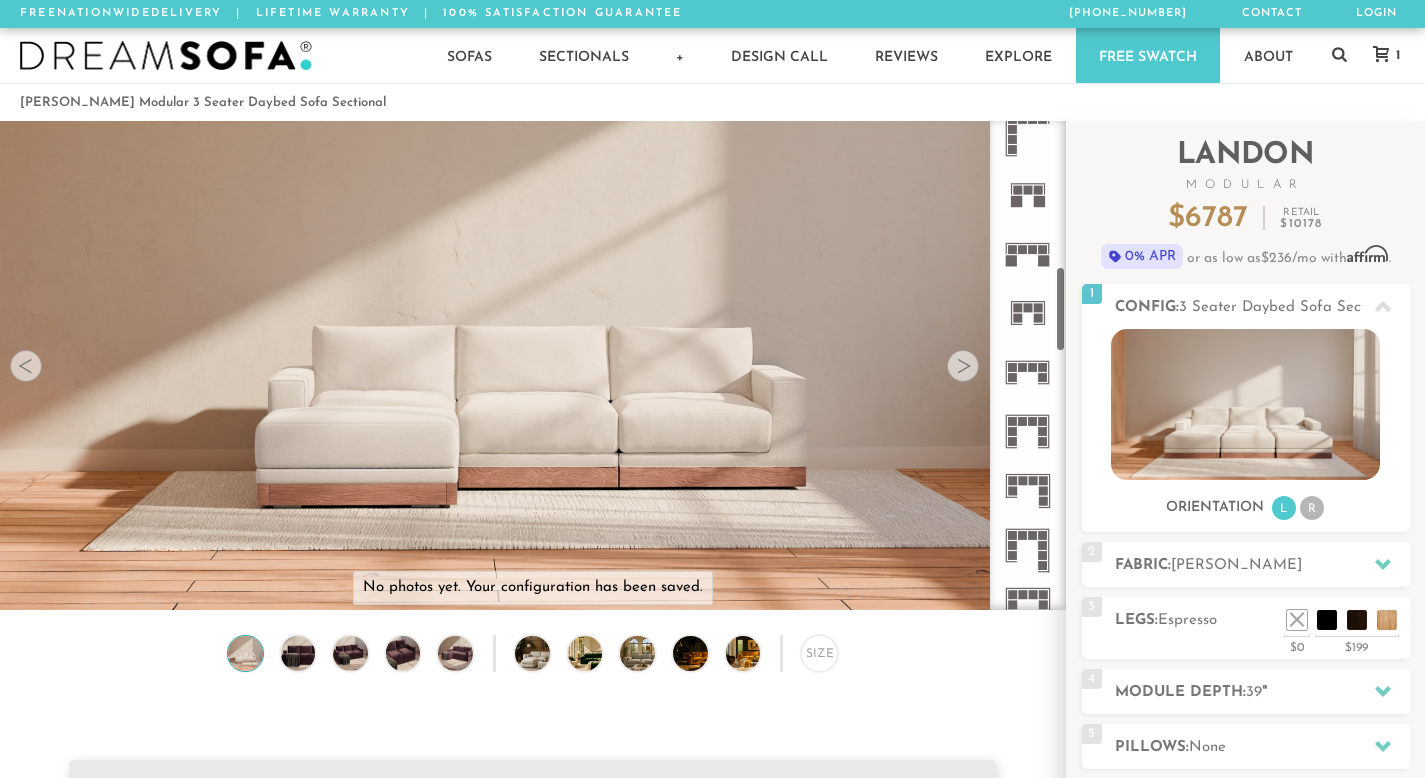 scroll, scrollTop: 860, scrollLeft: 0, axis: vertical 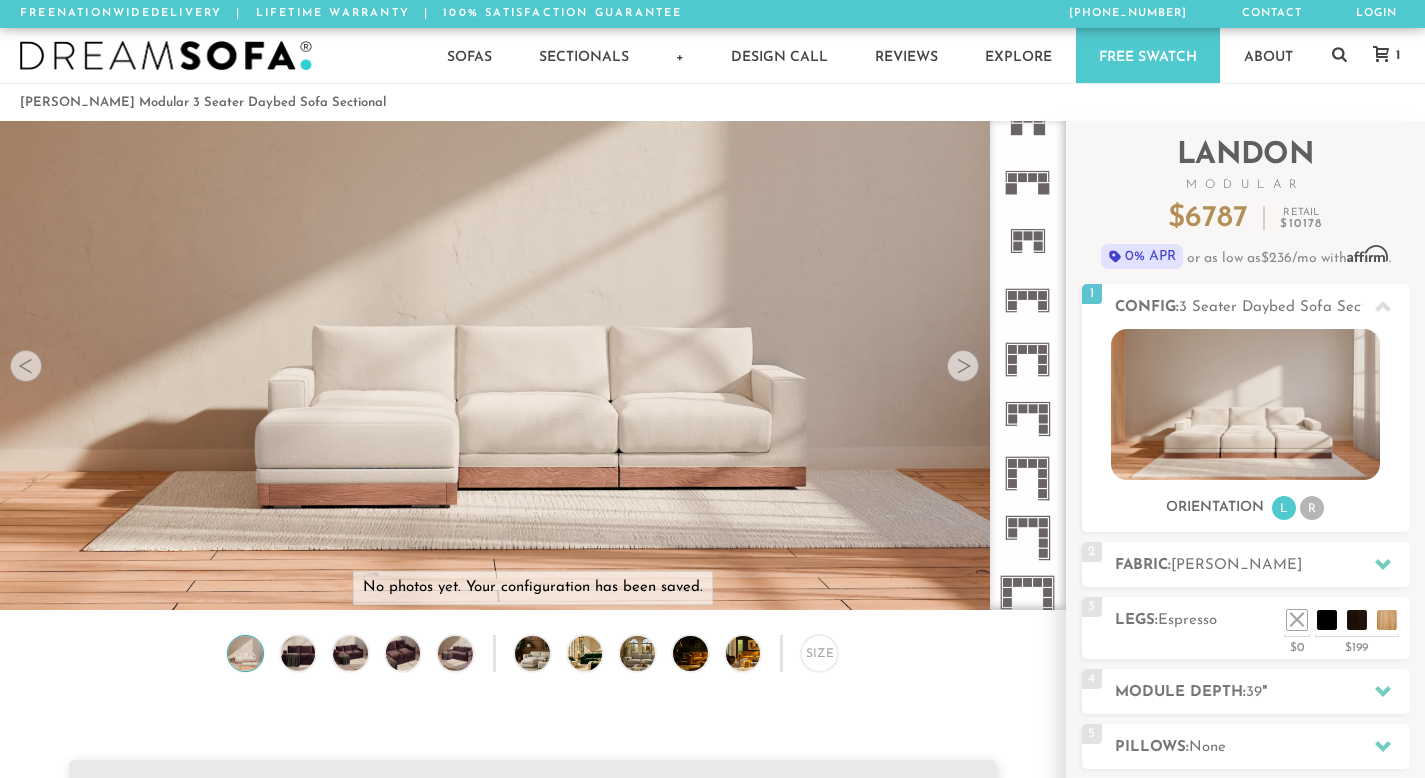 click 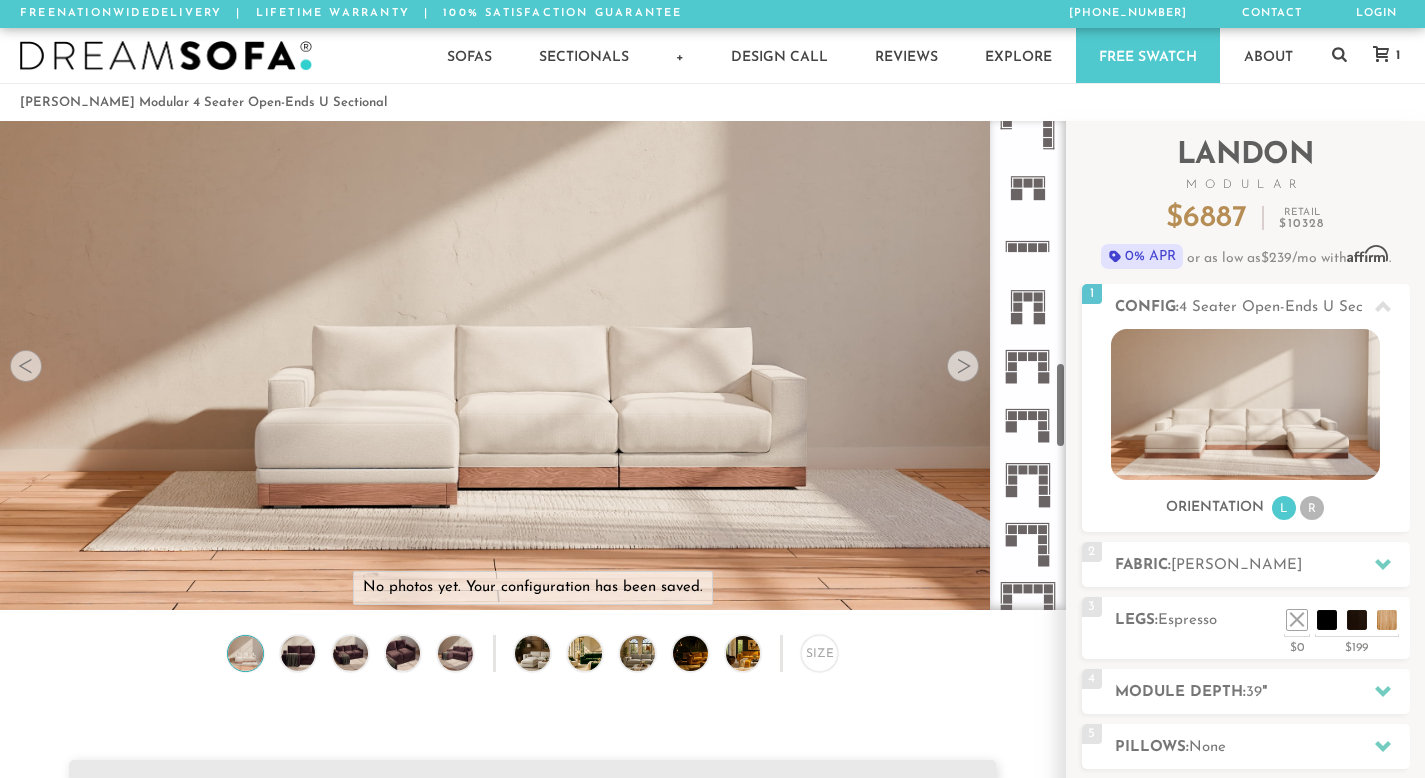 scroll, scrollTop: 1447, scrollLeft: 0, axis: vertical 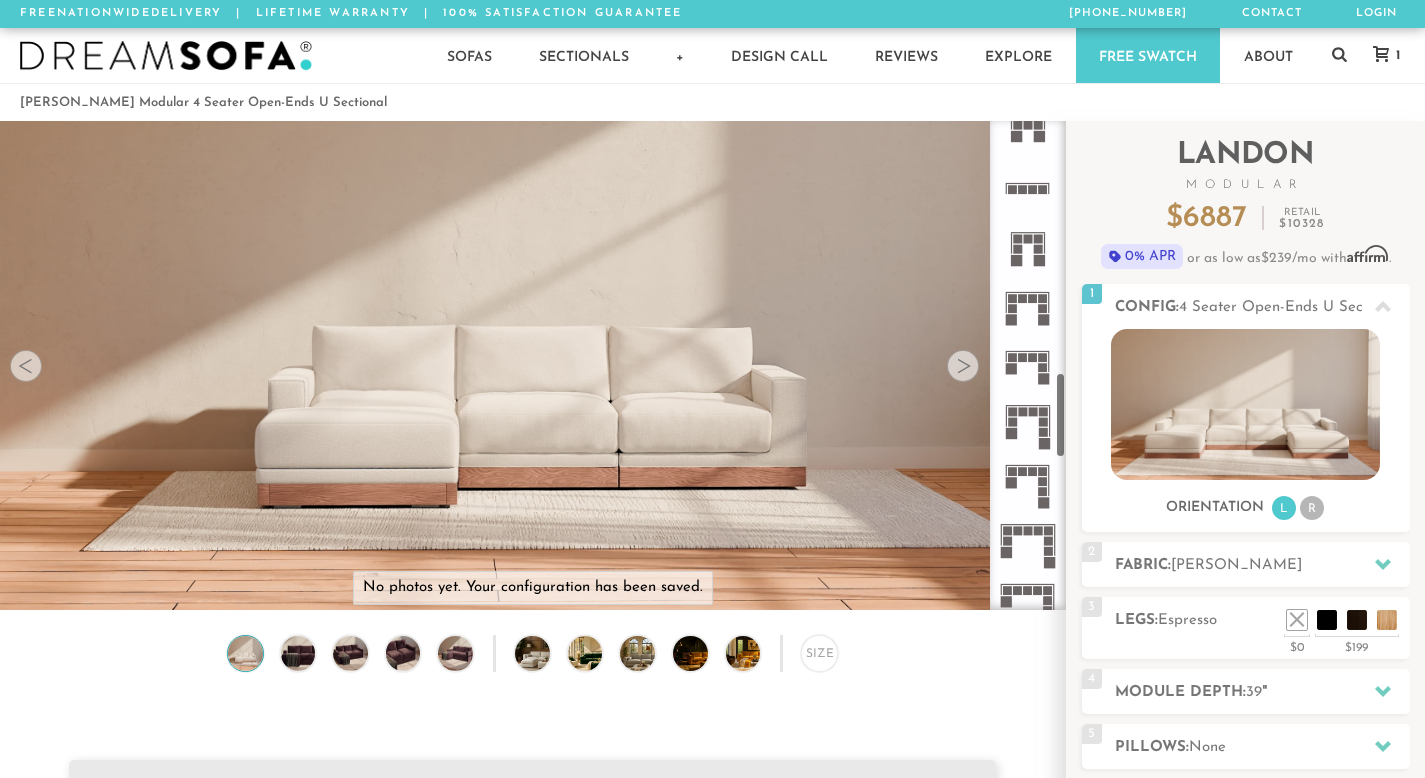 click 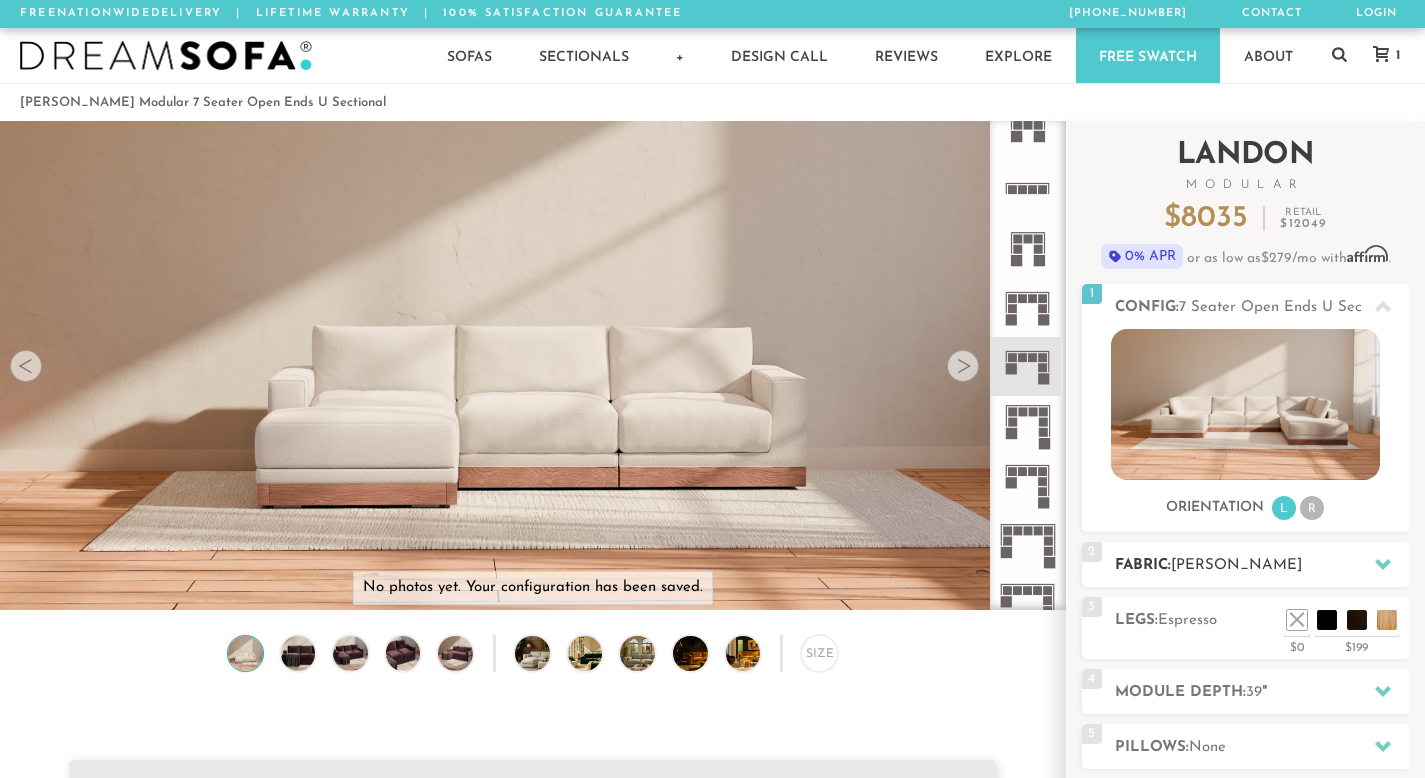 click on "Fabric:  [PERSON_NAME]" at bounding box center [1262, 565] 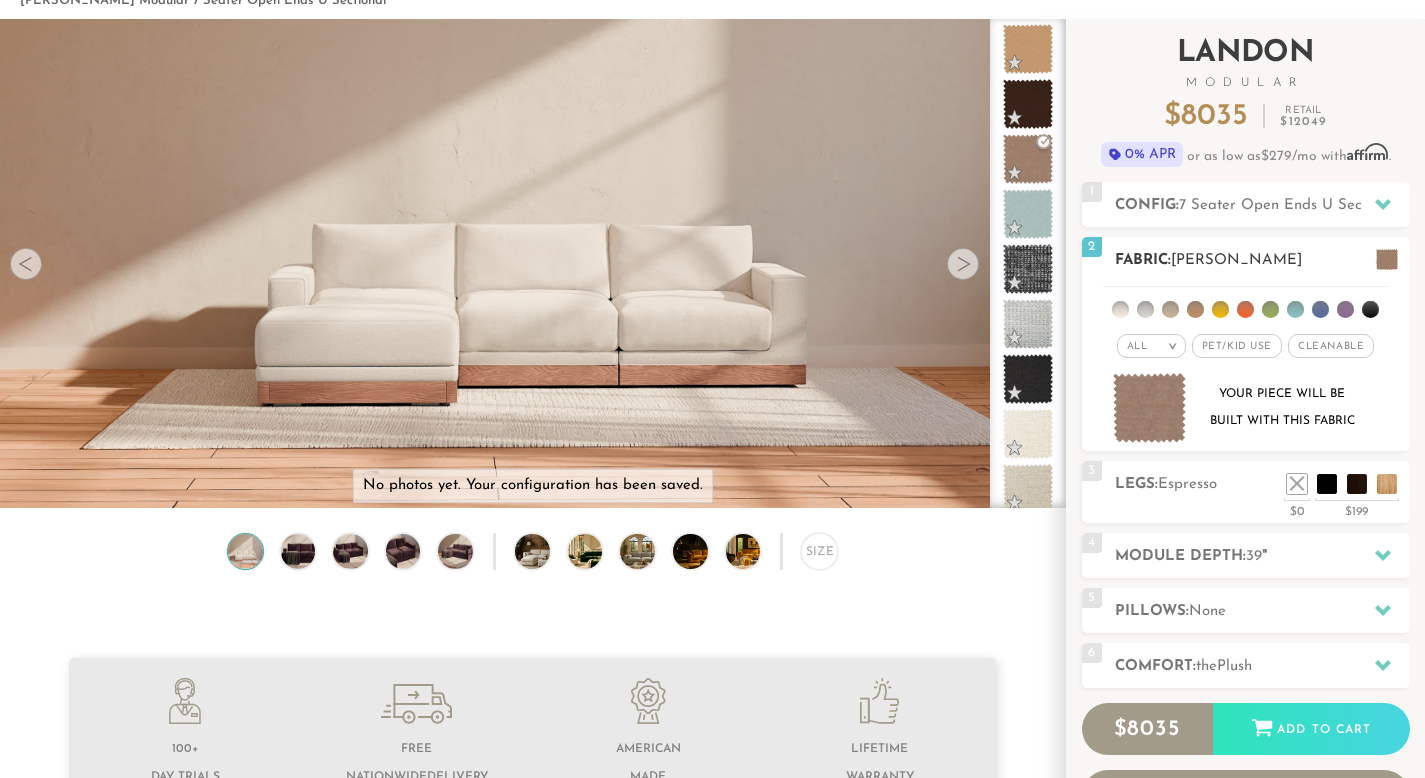 scroll, scrollTop: 104, scrollLeft: 0, axis: vertical 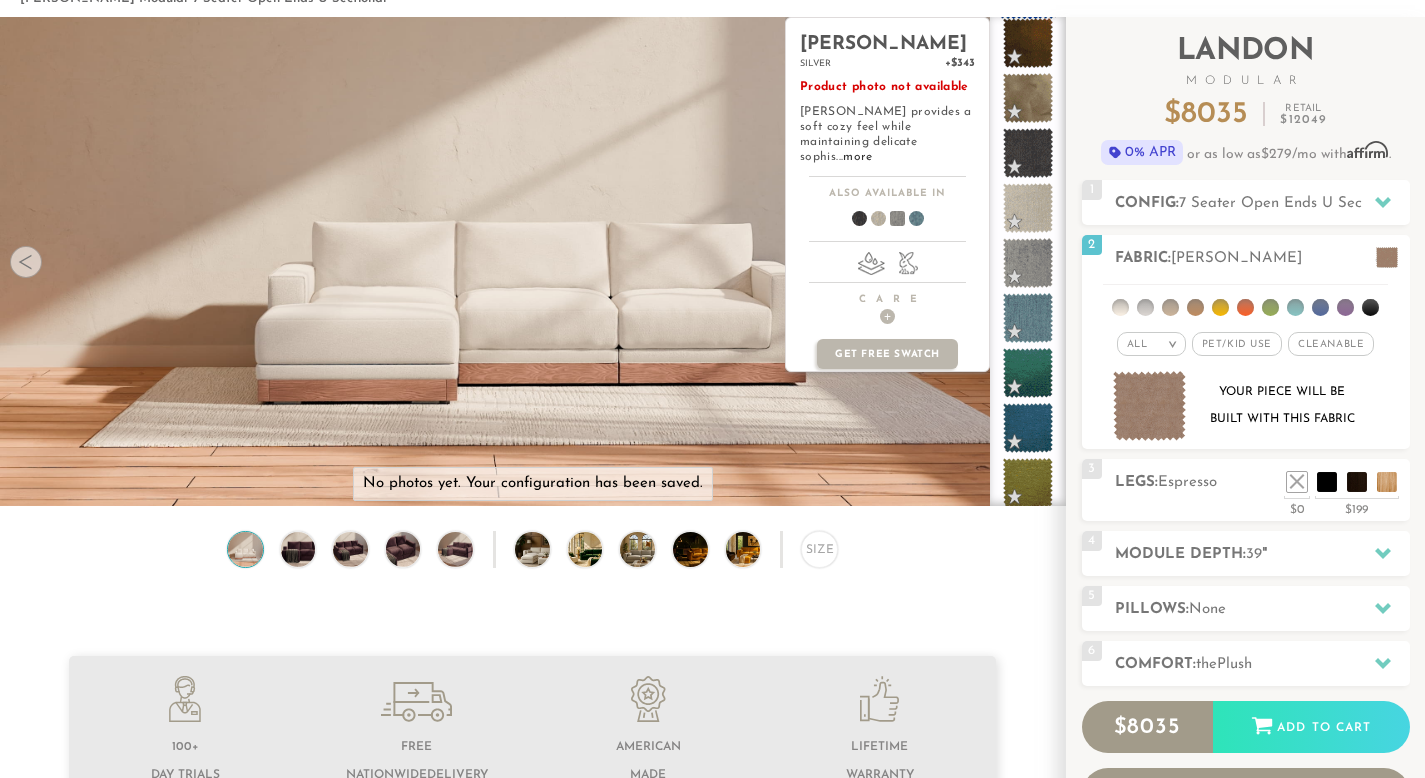 click at bounding box center [1028, 263] 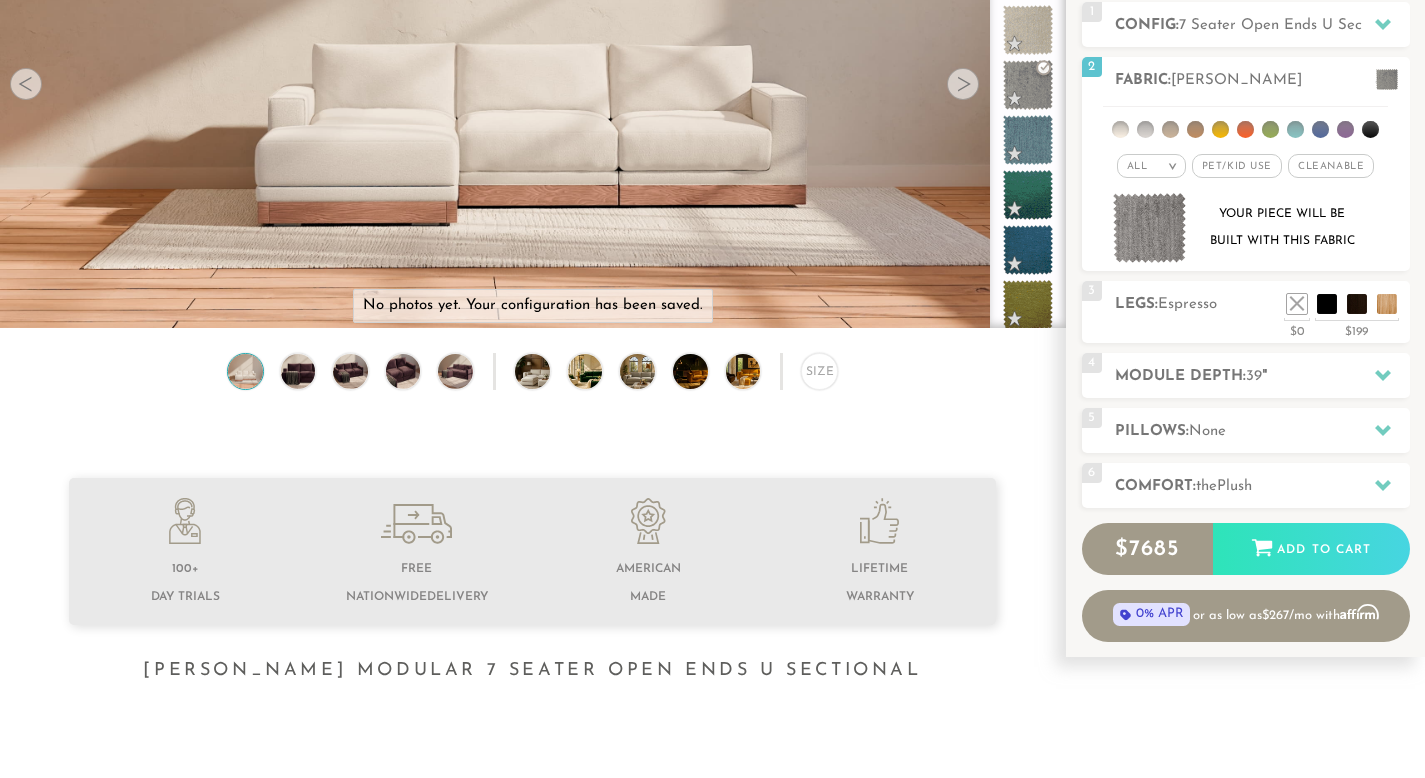 scroll, scrollTop: 0, scrollLeft: 0, axis: both 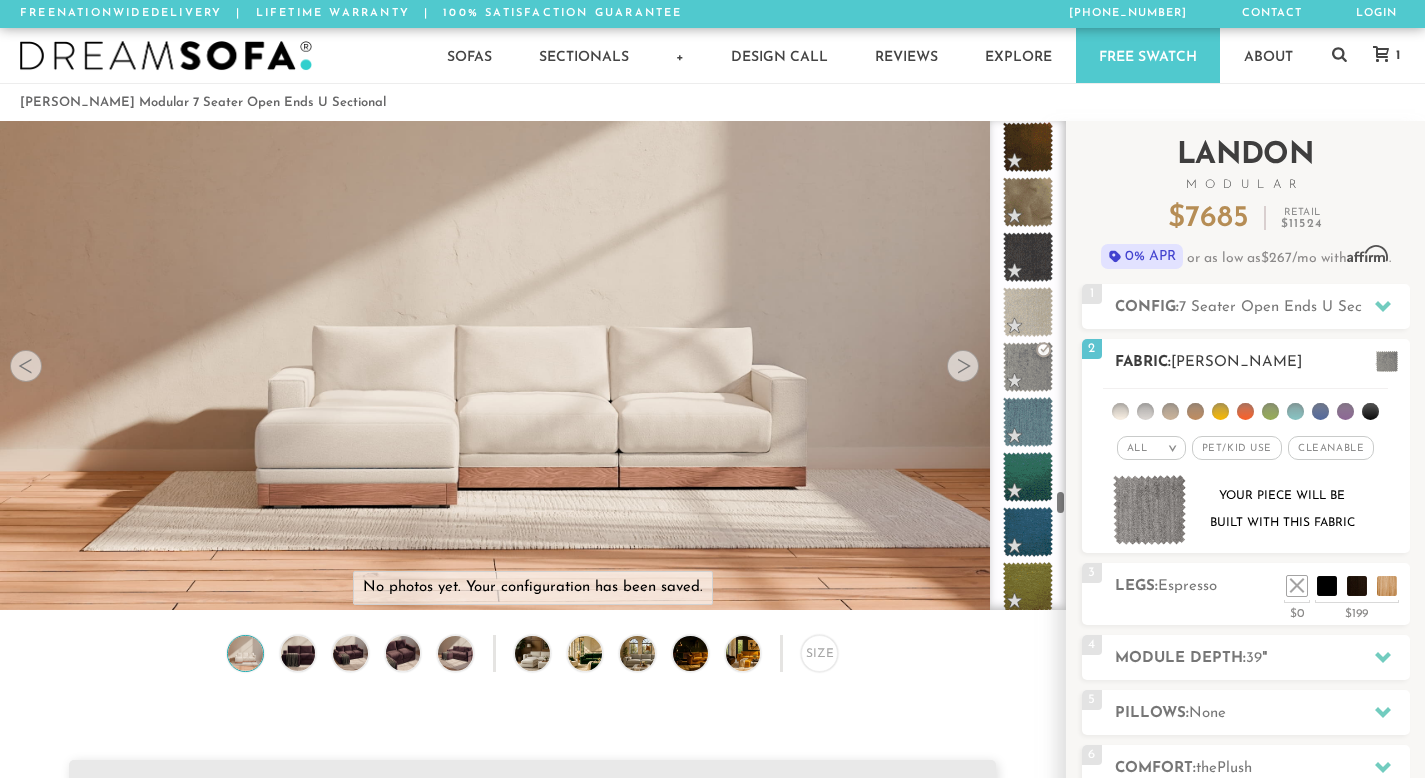 click on "Fabric:  [PERSON_NAME]" at bounding box center [1262, 362] 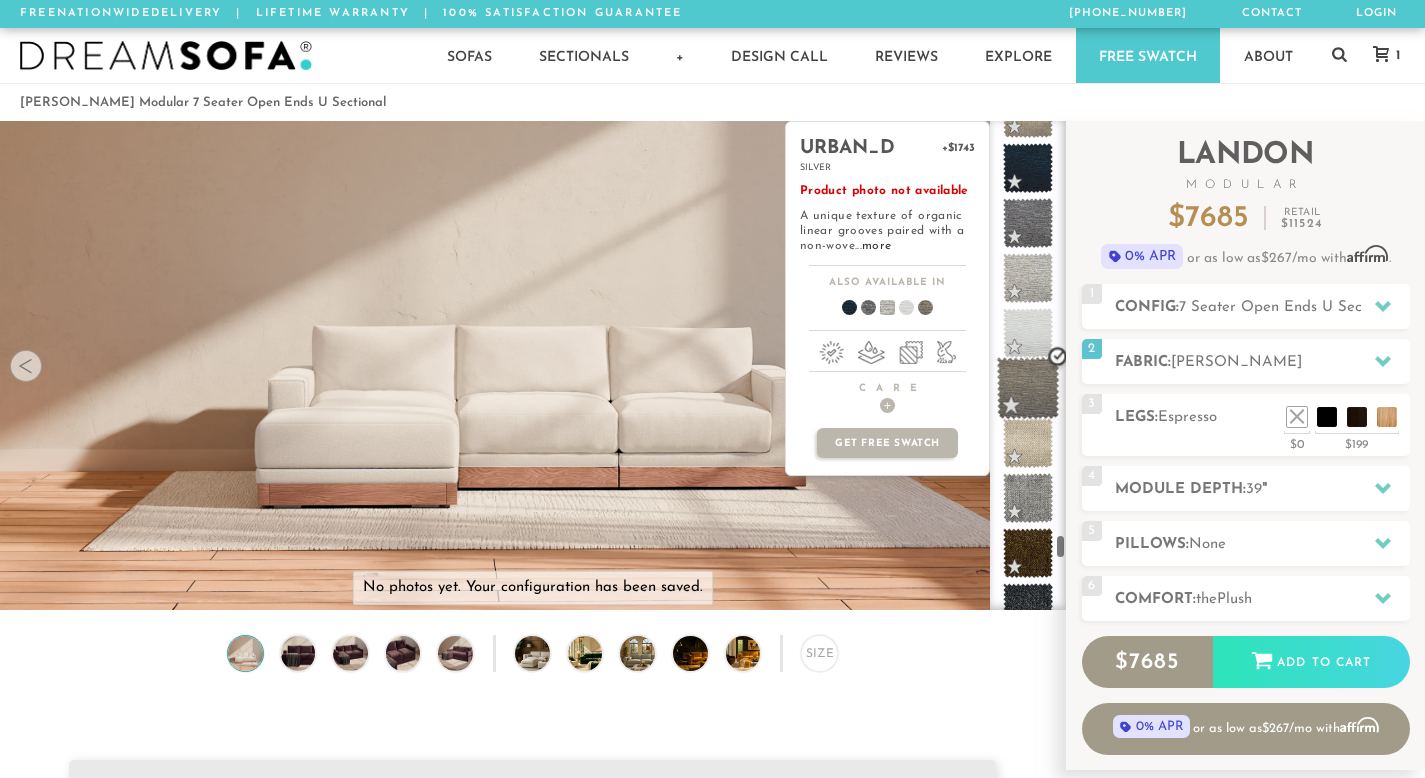 scroll, scrollTop: 10144, scrollLeft: 0, axis: vertical 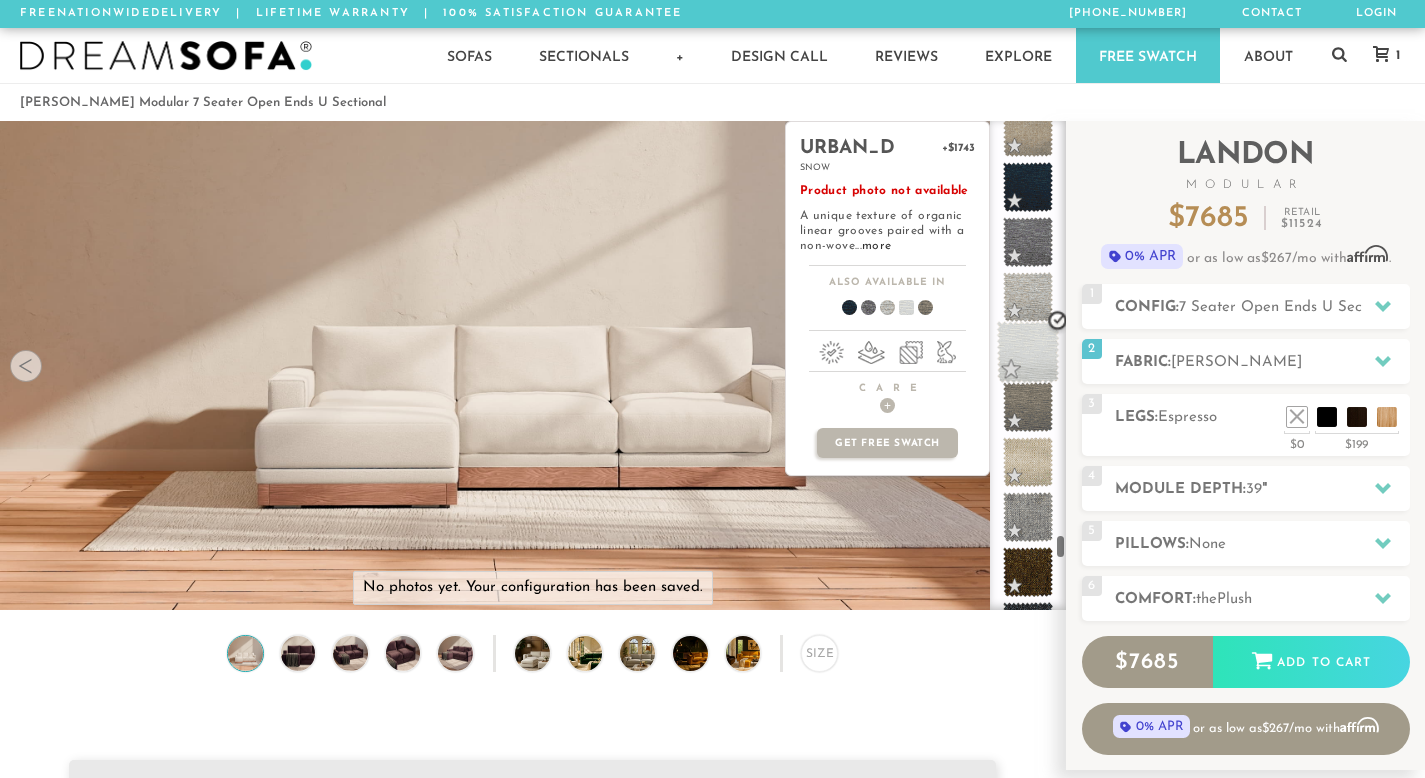 click at bounding box center (1028, 352) 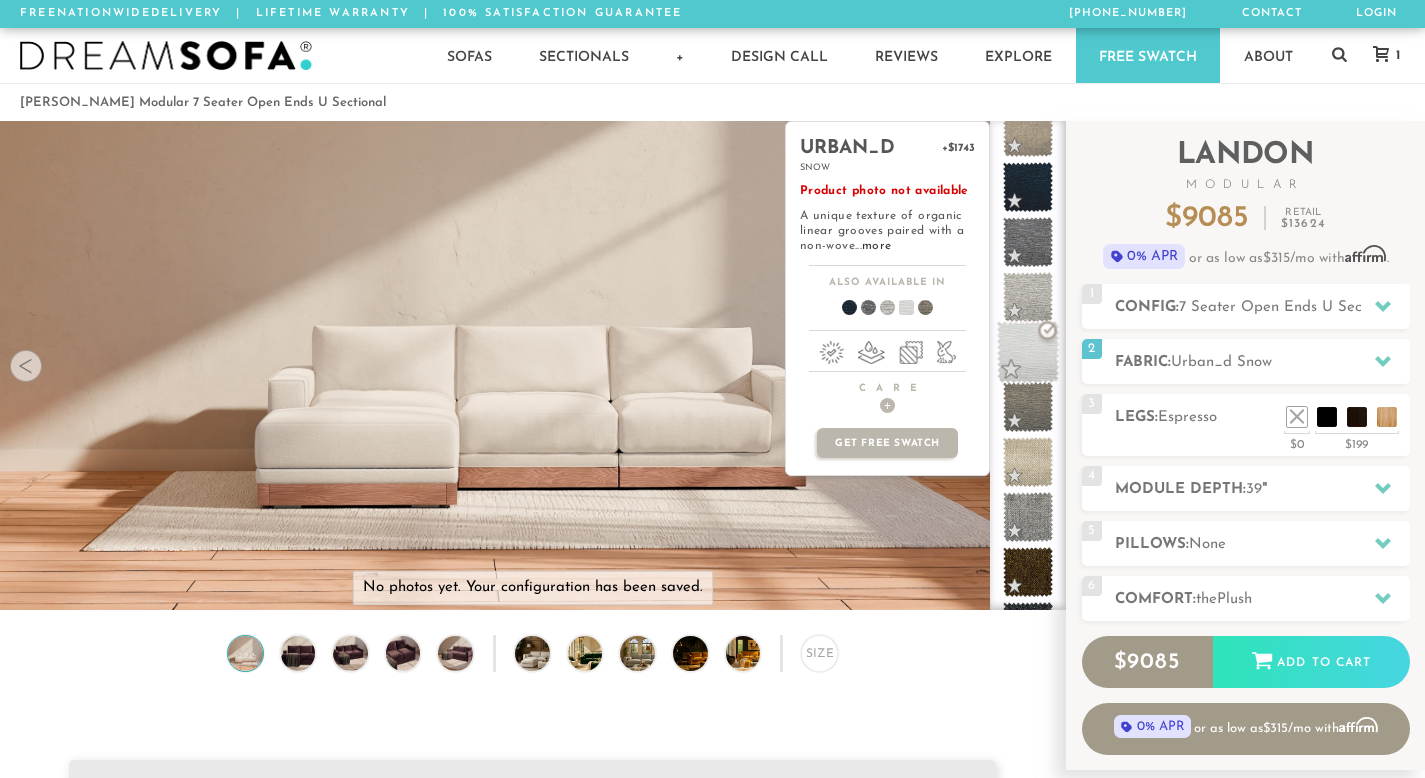 click at bounding box center [1028, 352] 